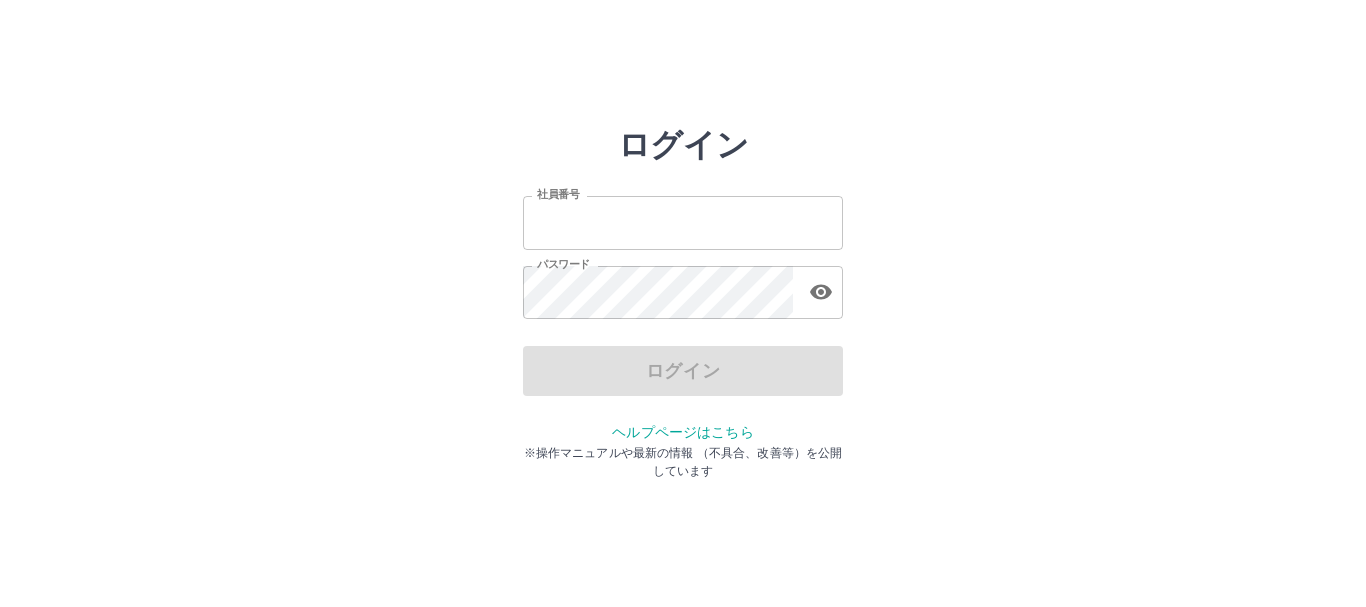 scroll, scrollTop: 0, scrollLeft: 0, axis: both 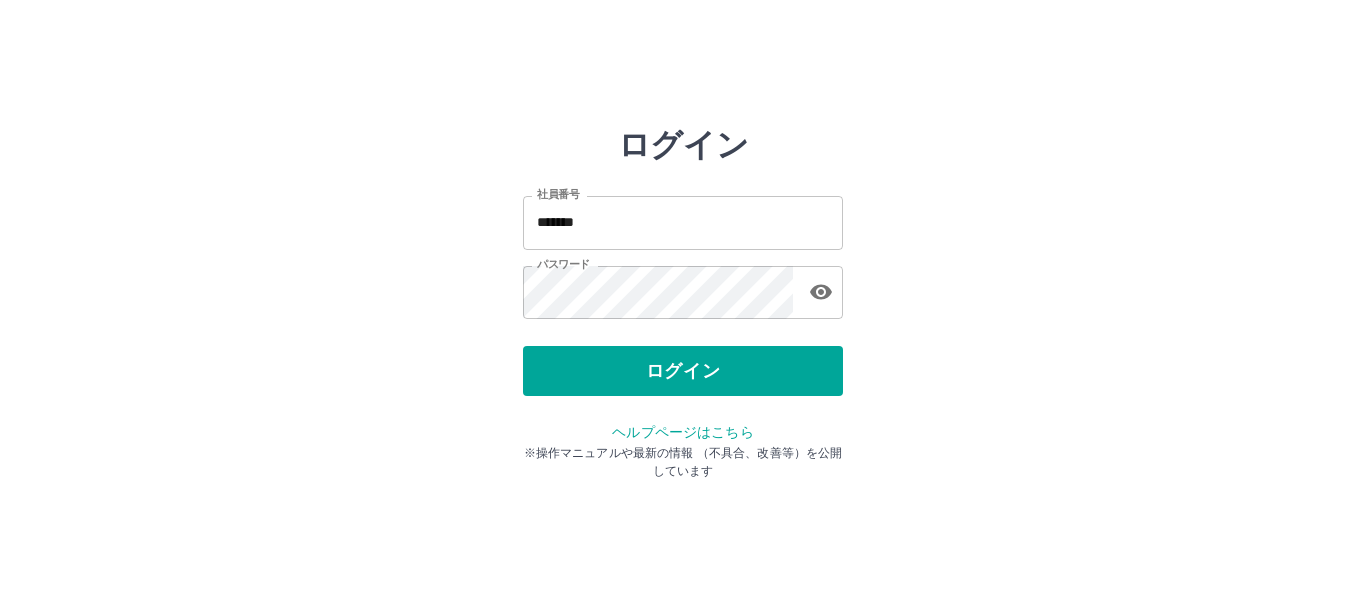 click on "ログイン" at bounding box center (683, 371) 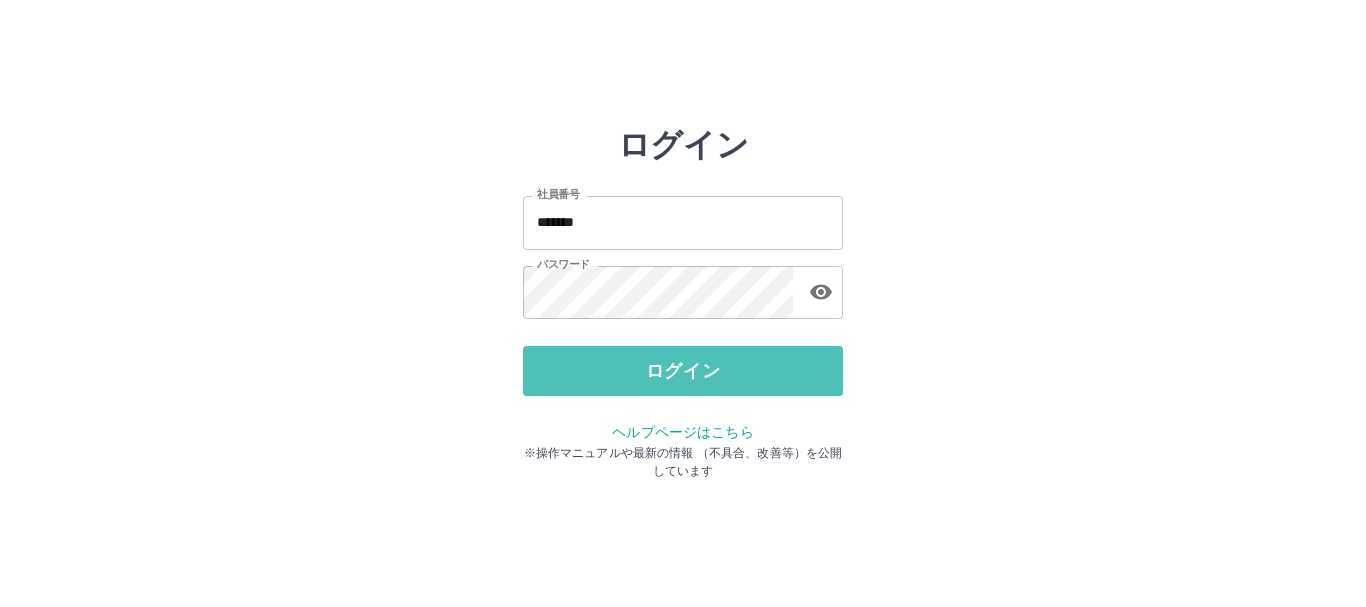click on "ログイン" at bounding box center (683, 371) 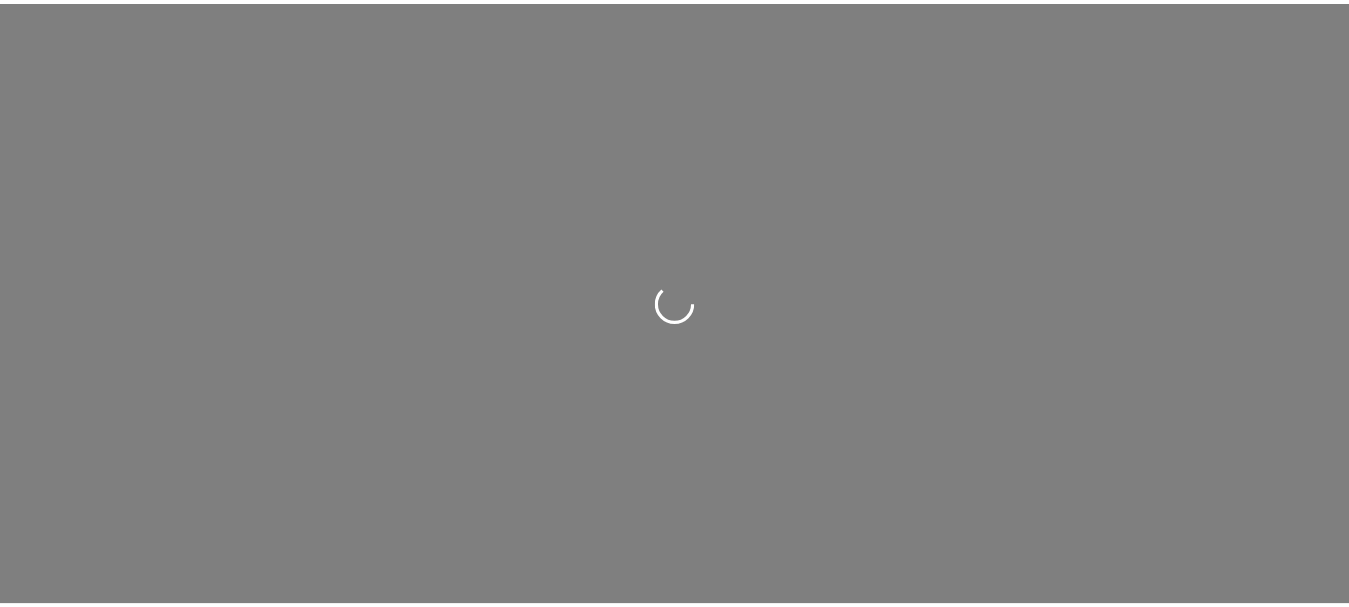 scroll, scrollTop: 0, scrollLeft: 0, axis: both 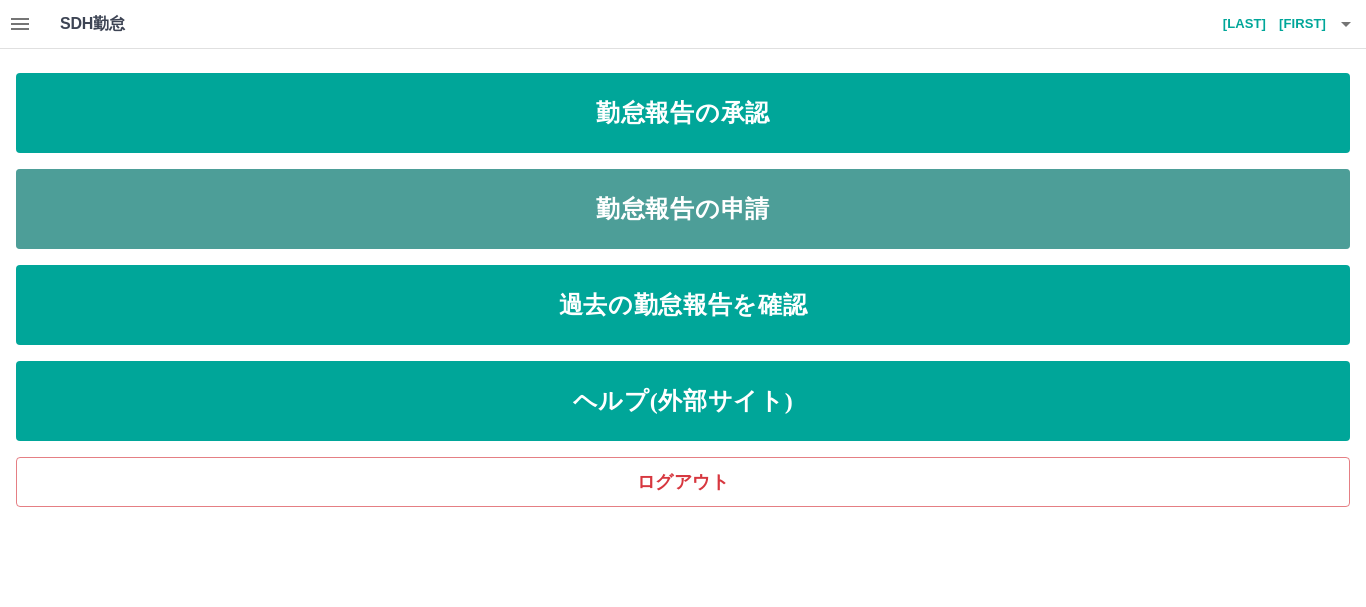 click on "勤怠報告の申請" at bounding box center (683, 209) 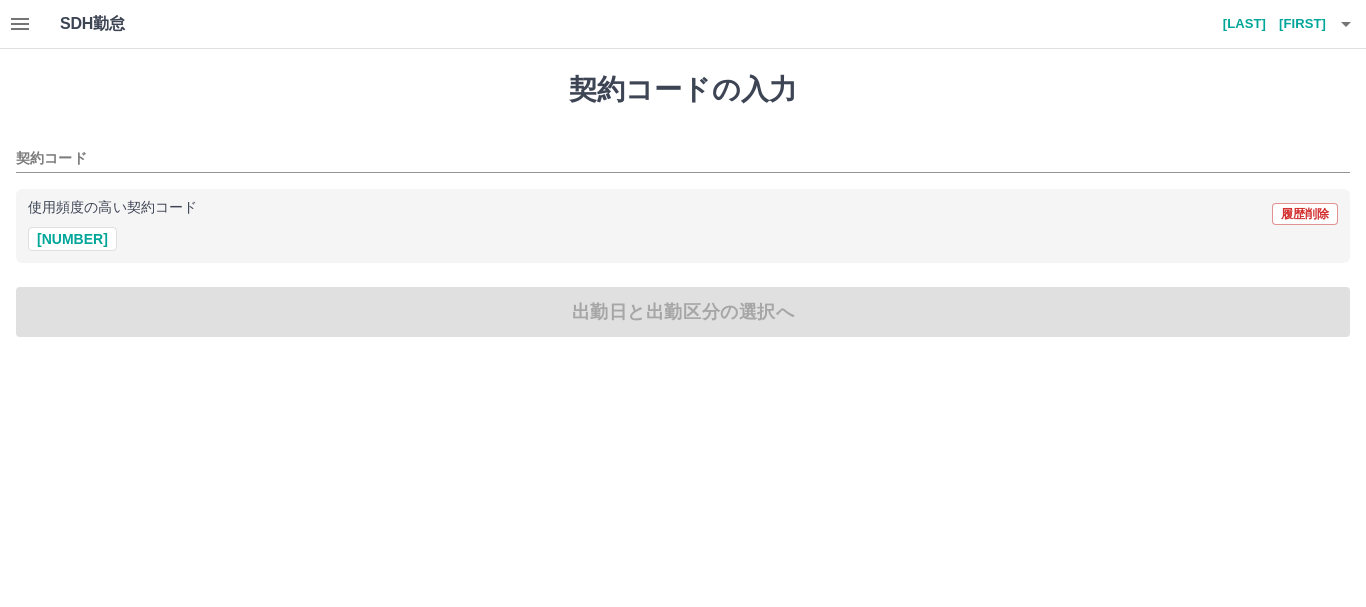 click on "使用頻度の高い契約コード 履歴削除" at bounding box center (683, 214) 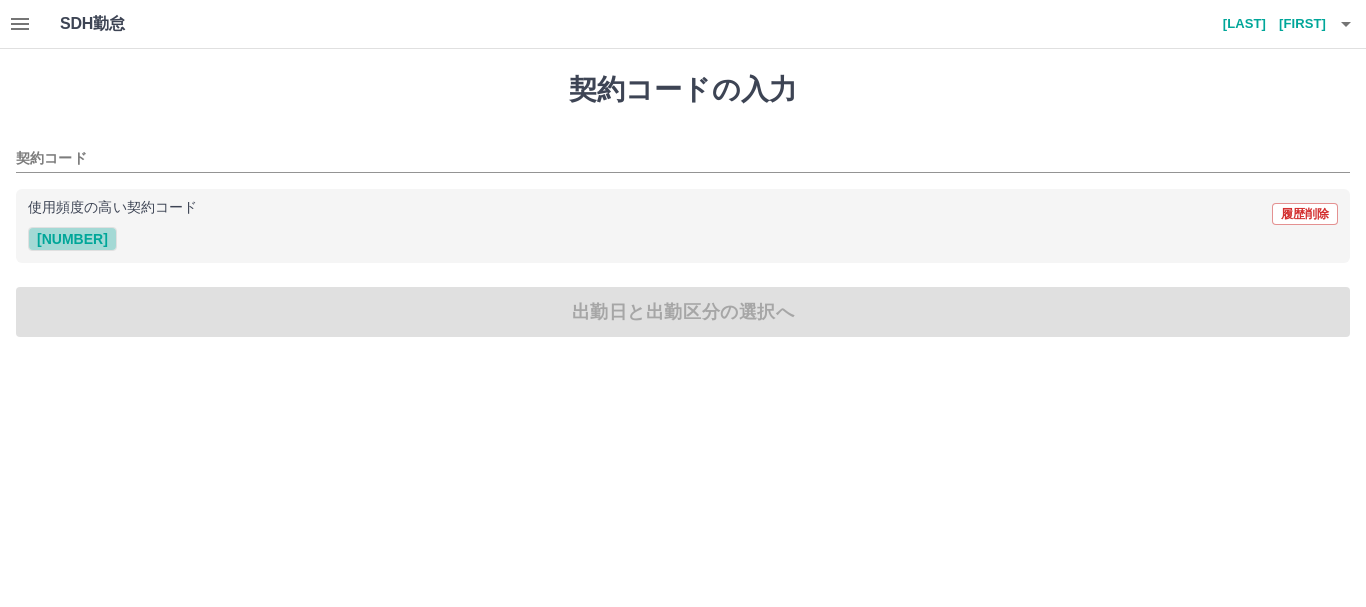 click on "[NUMBER]" at bounding box center [72, 239] 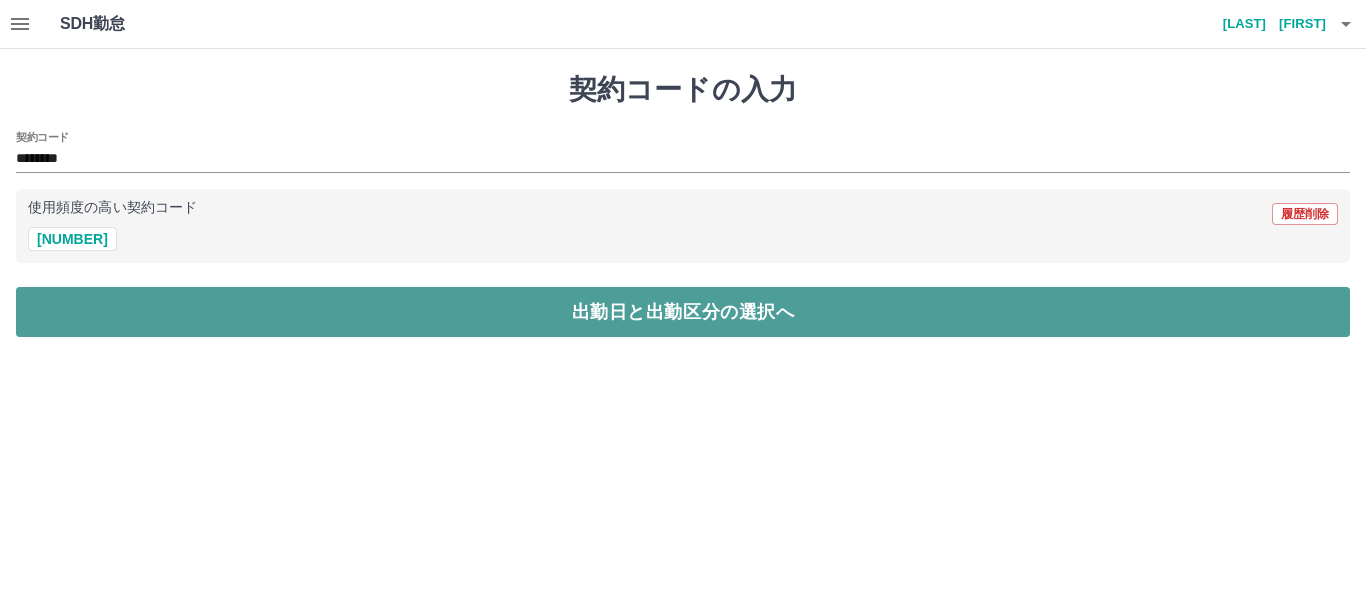 click on "出勤日と出勤区分の選択へ" at bounding box center (683, 312) 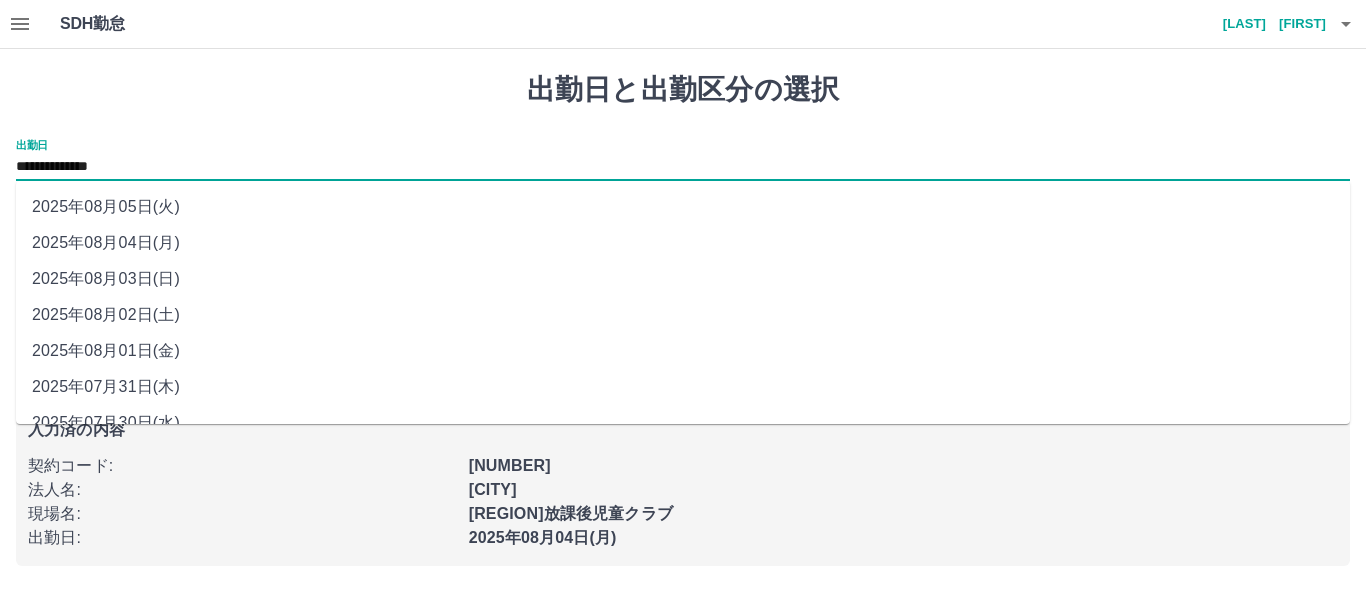click on "**********" at bounding box center [683, 167] 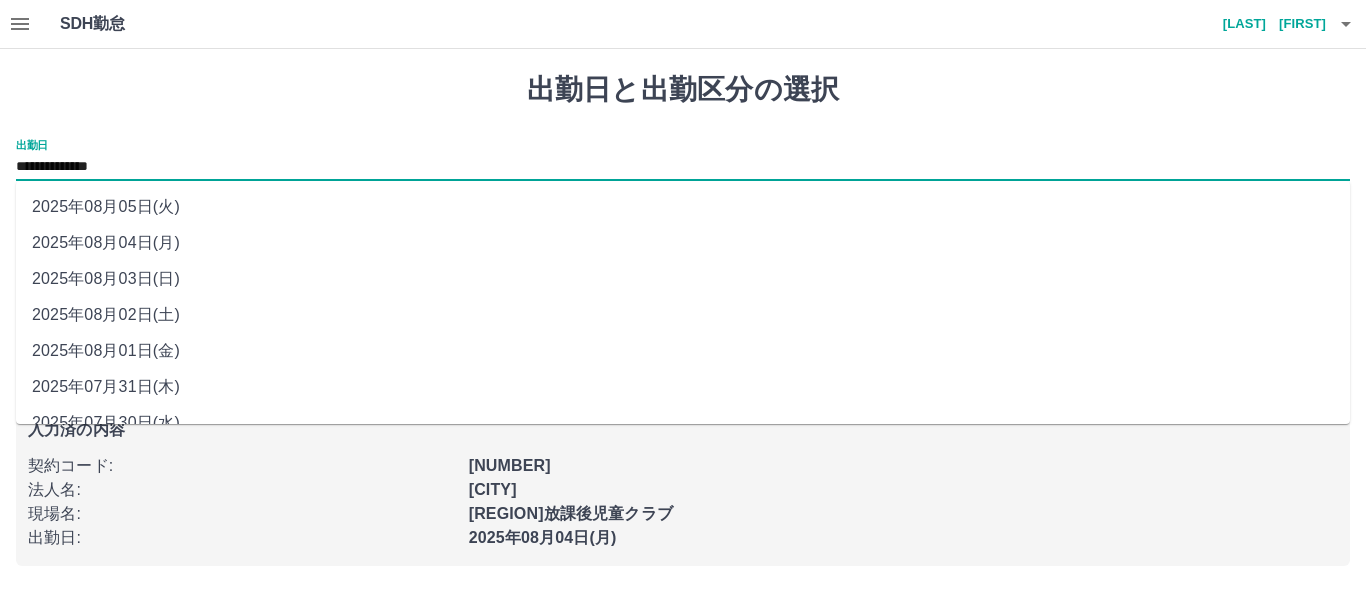 click on "2025年08月01日(金)" at bounding box center [683, 351] 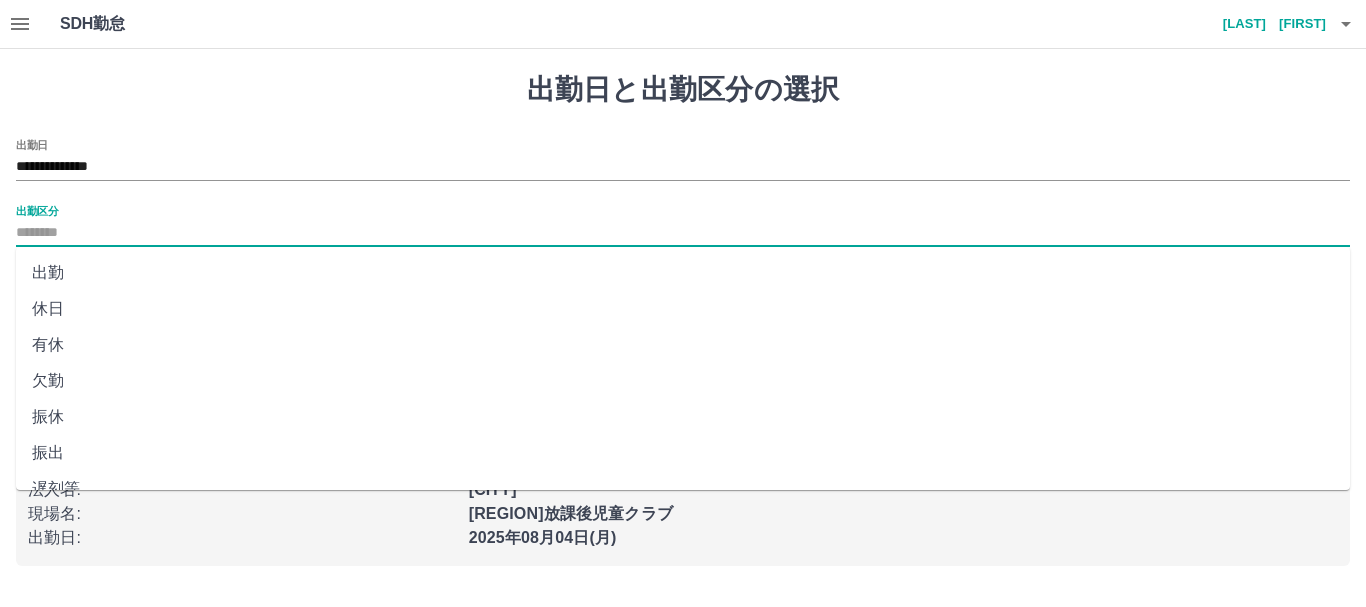 click on "出勤区分" at bounding box center (683, 233) 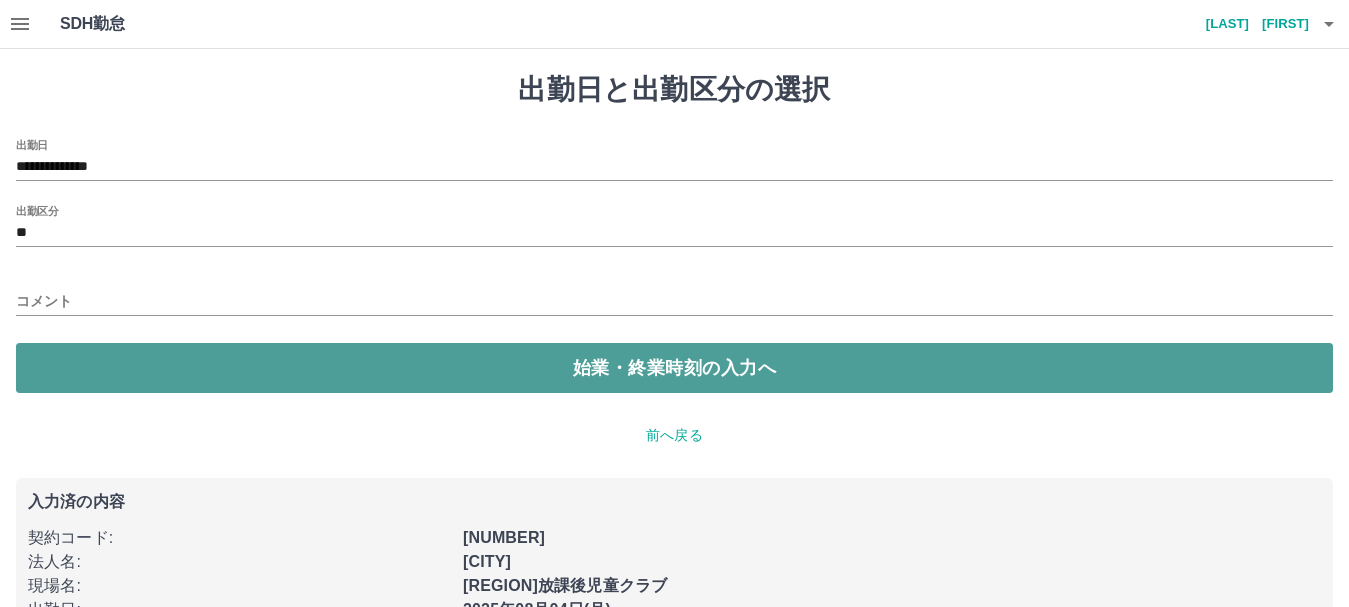 click on "始業・終業時刻の入力へ" at bounding box center (674, 368) 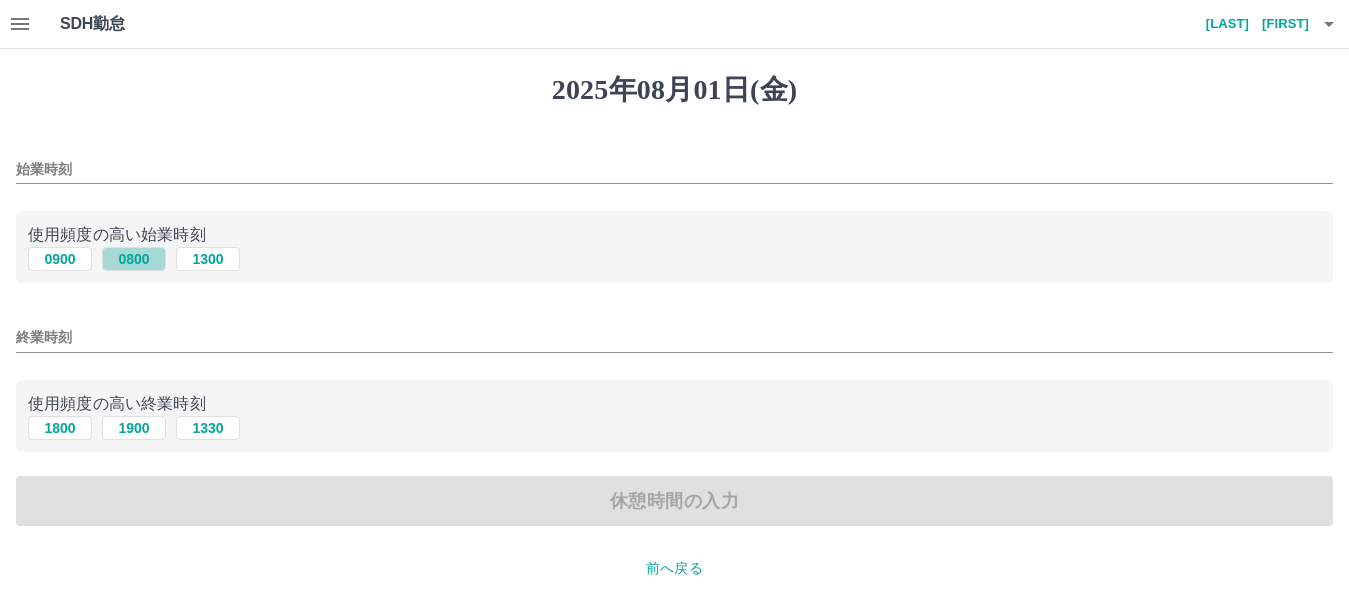 click on "0800" at bounding box center [134, 259] 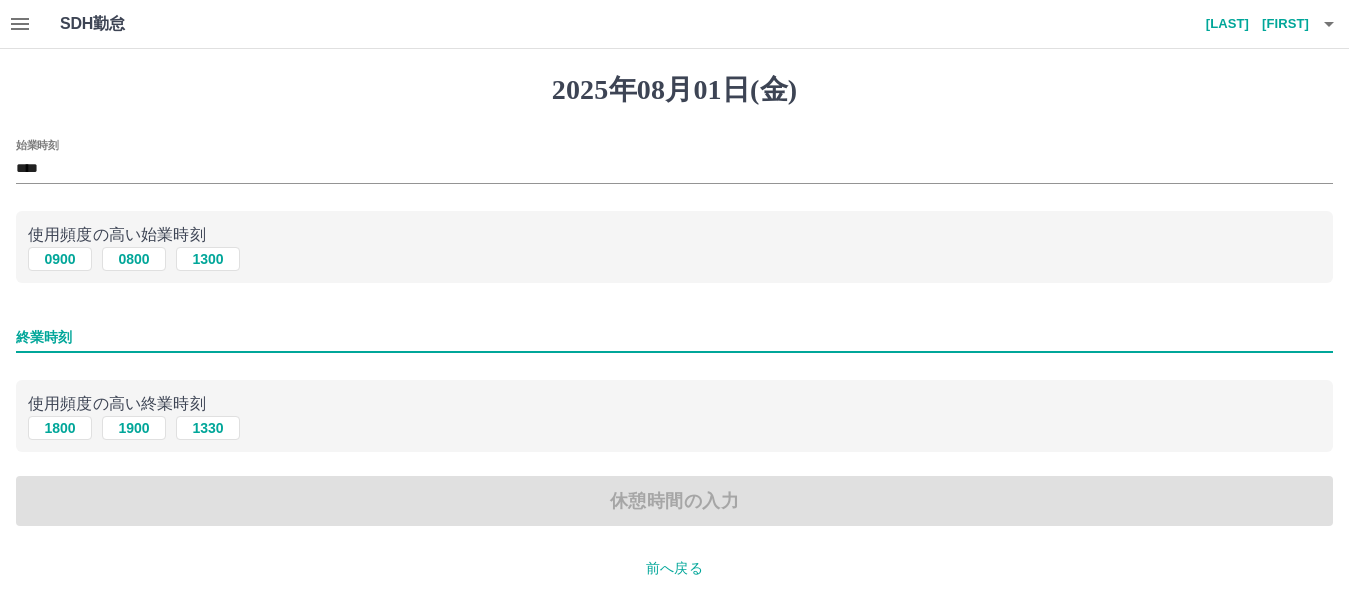 click on "終業時刻" at bounding box center [674, 337] 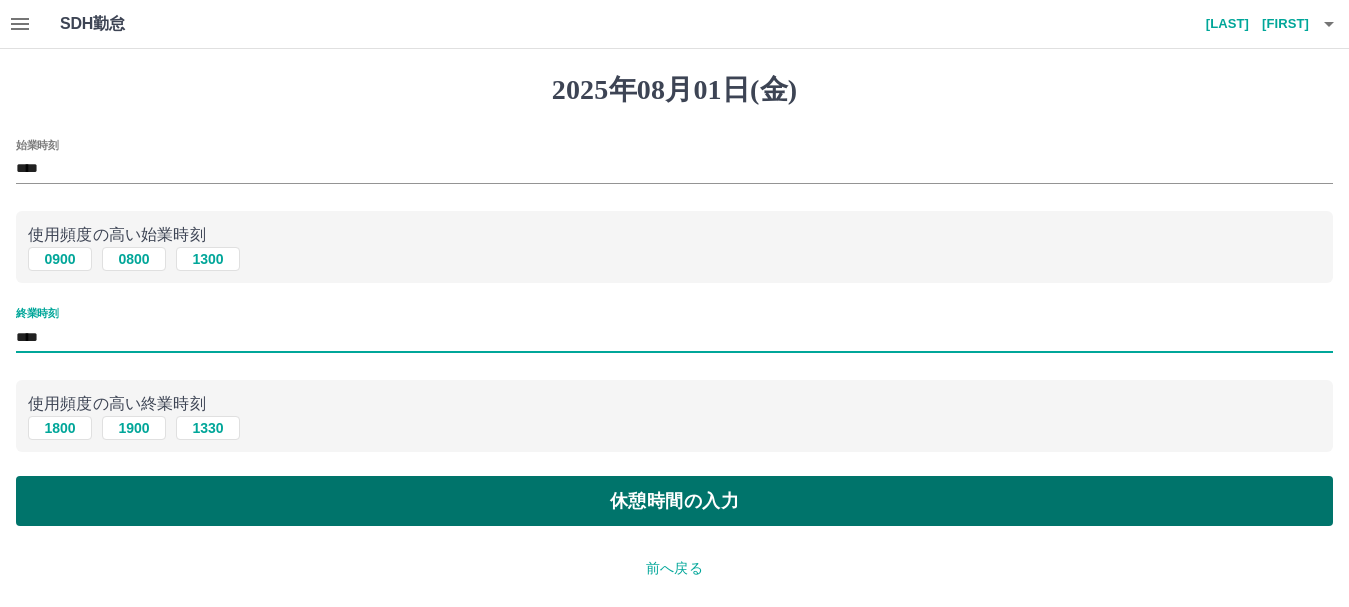 type on "****" 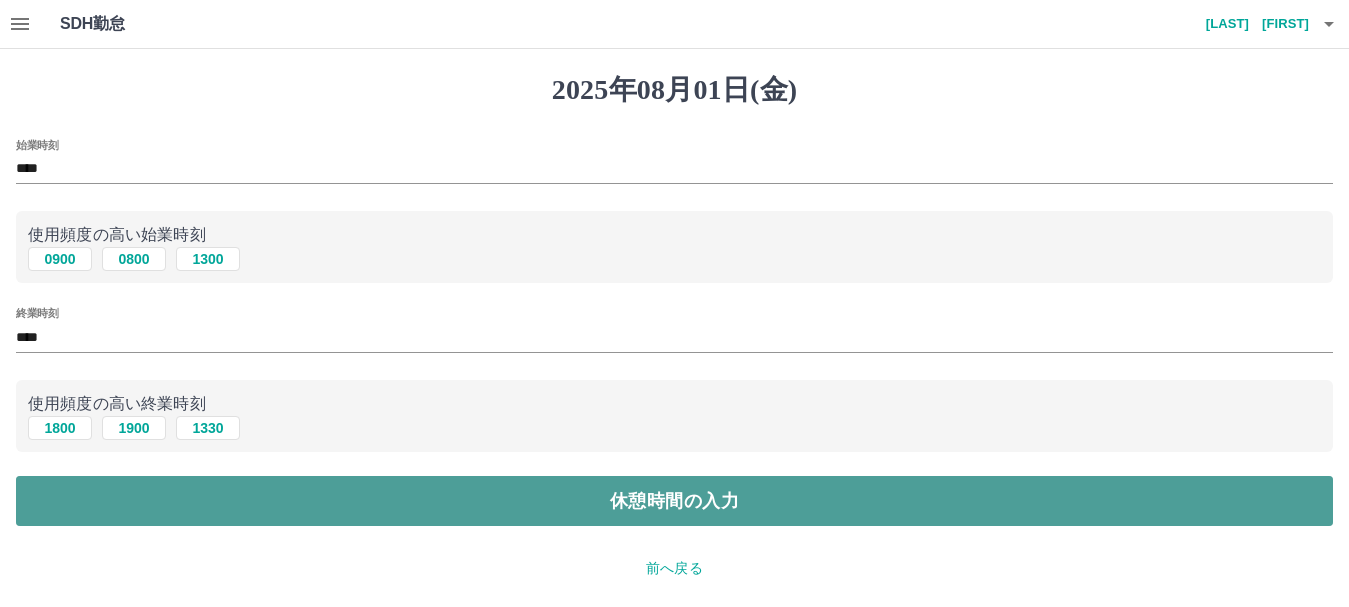 click on "休憩時間の入力" at bounding box center (674, 501) 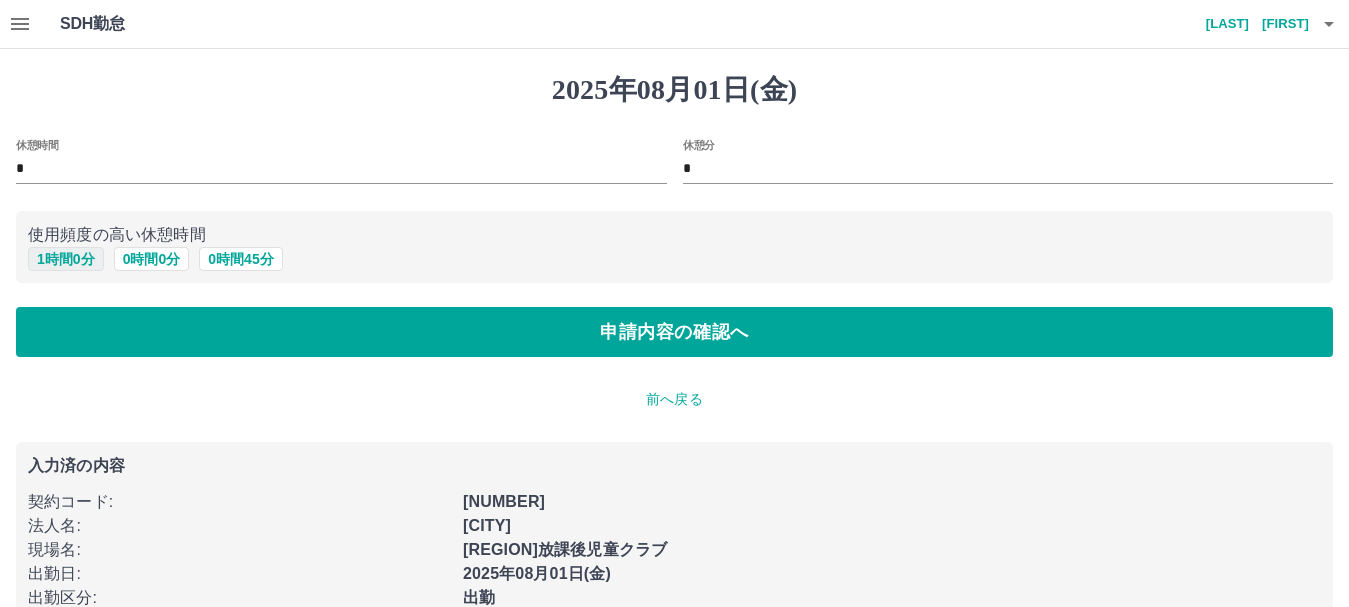 click on "1 時間 0 分" at bounding box center (66, 259) 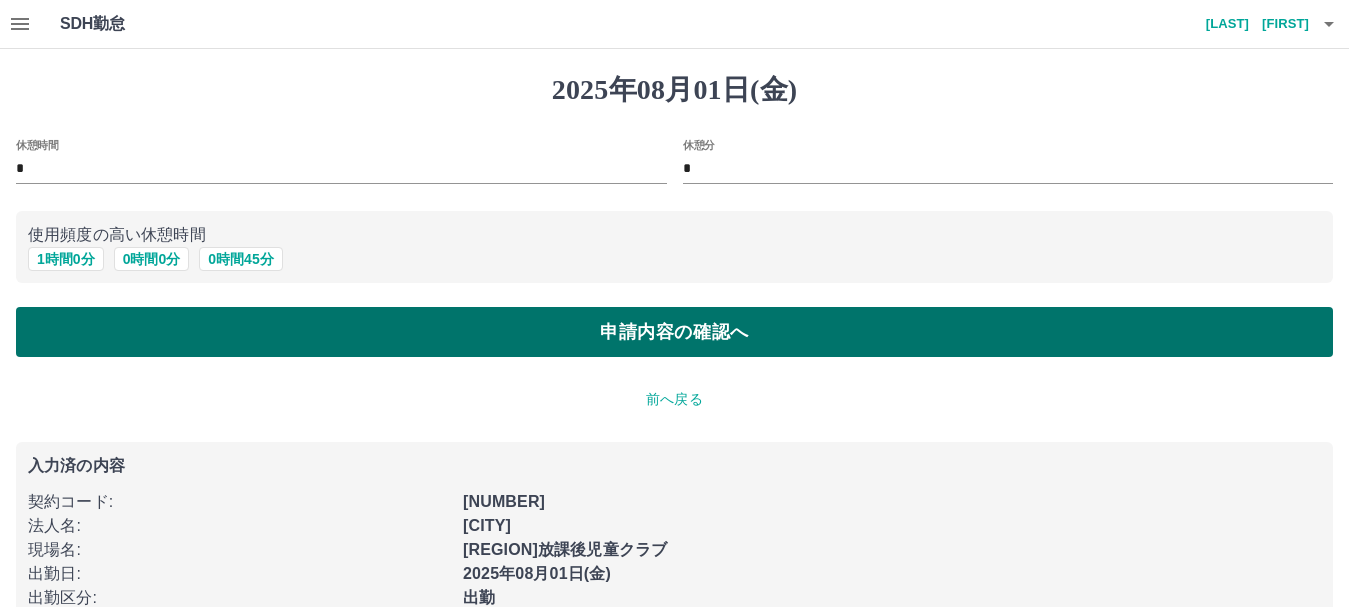 click on "申請内容の確認へ" at bounding box center (674, 332) 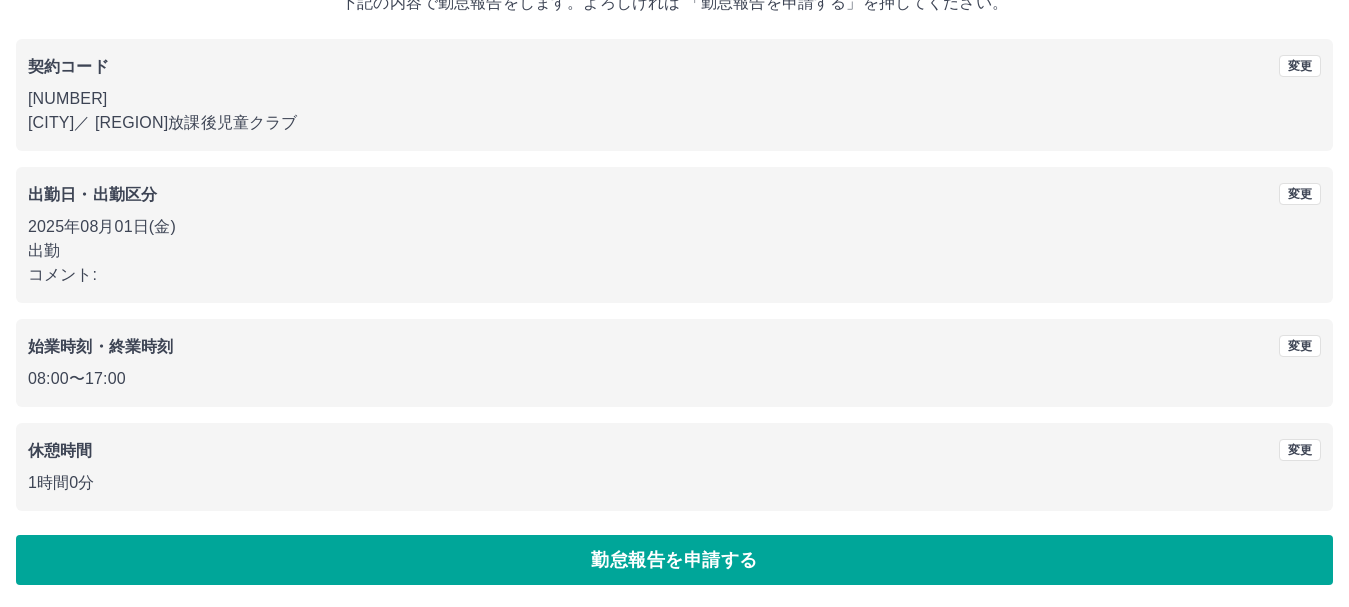 scroll, scrollTop: 142, scrollLeft: 0, axis: vertical 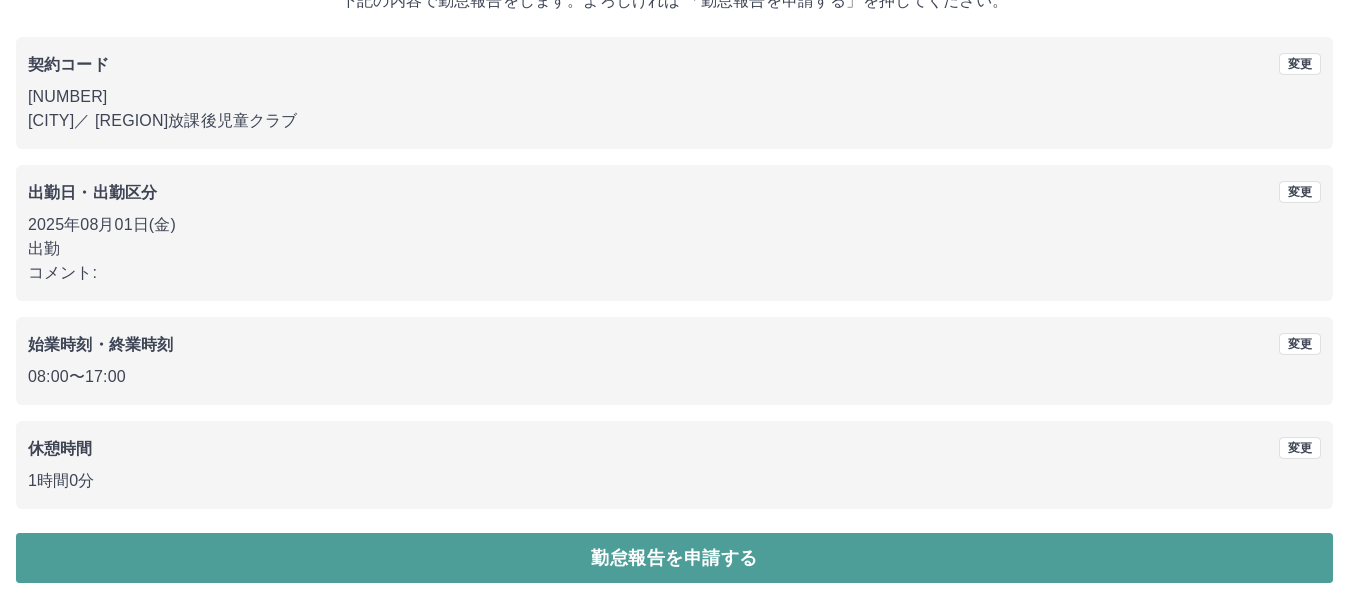 click on "勤怠報告を申請する" at bounding box center (674, 558) 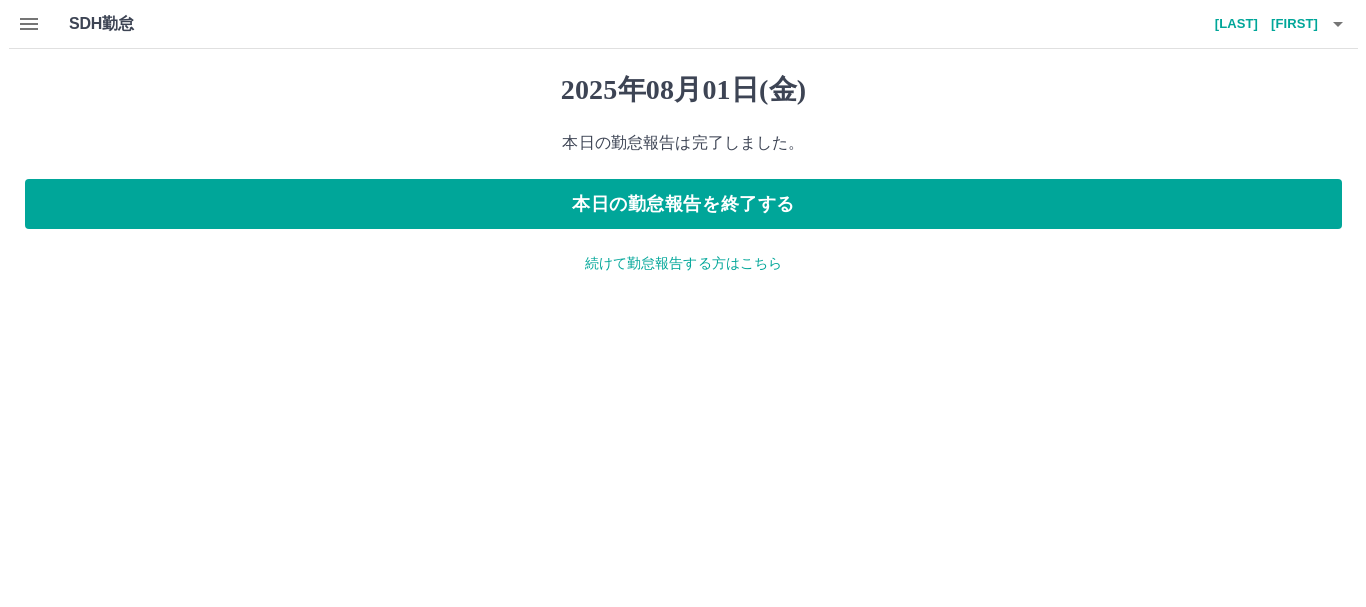 scroll, scrollTop: 0, scrollLeft: 0, axis: both 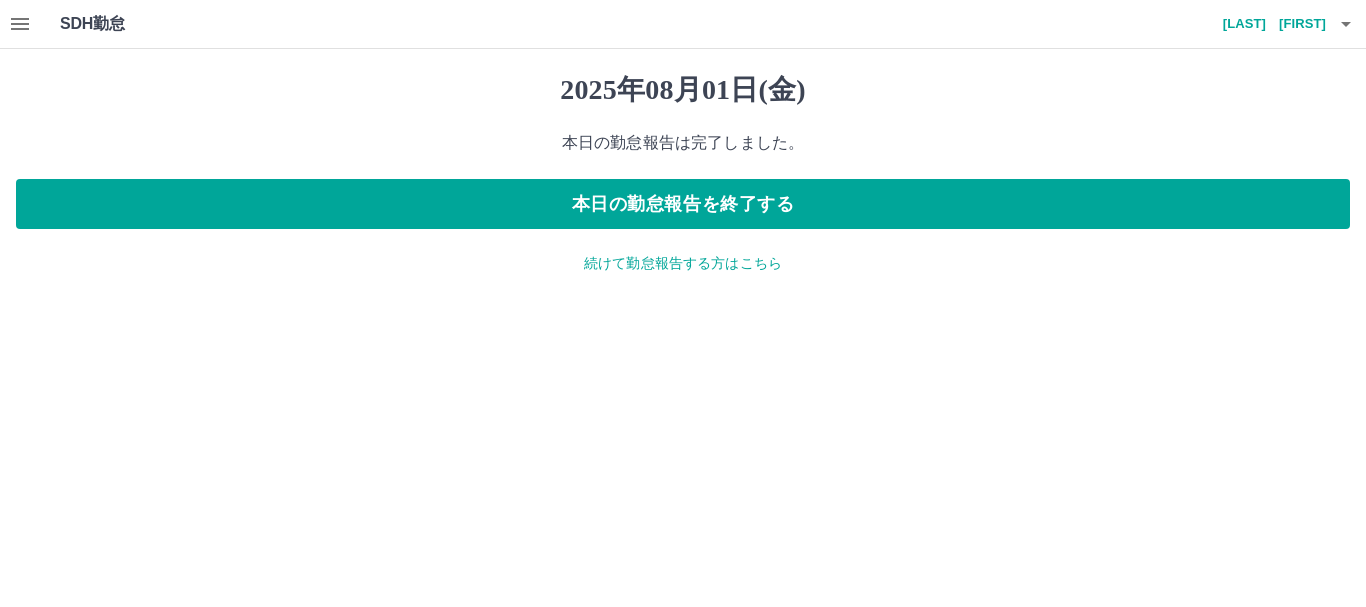 click 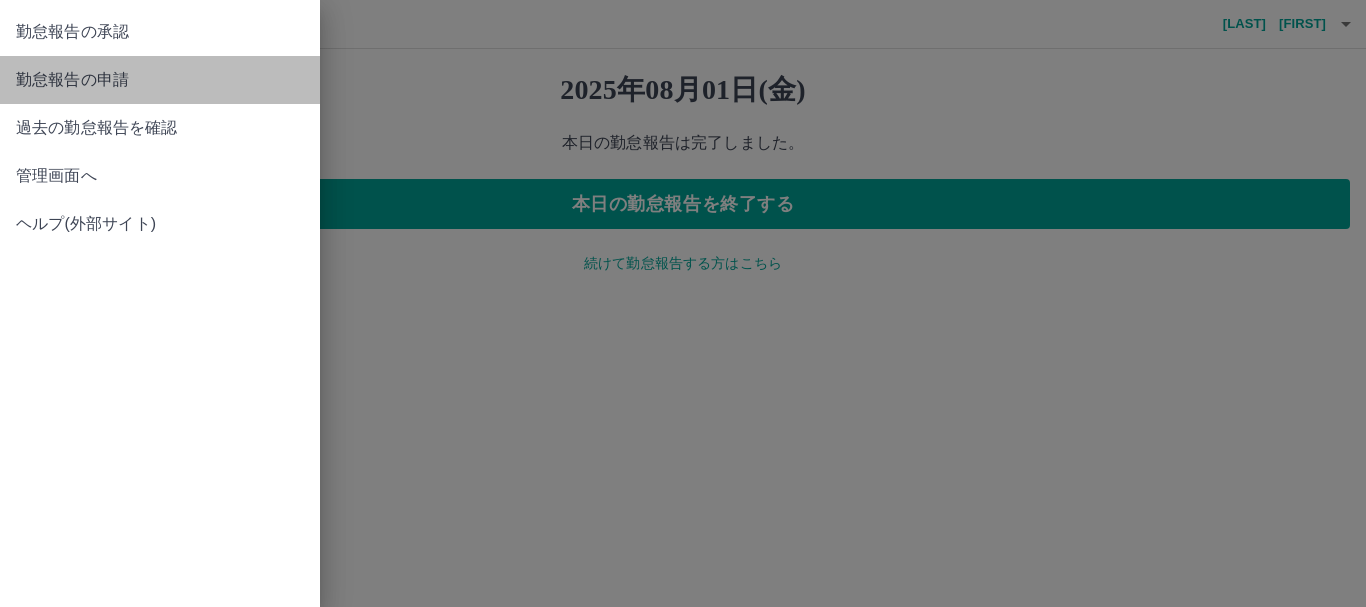 click on "勤怠報告の申請" at bounding box center [160, 80] 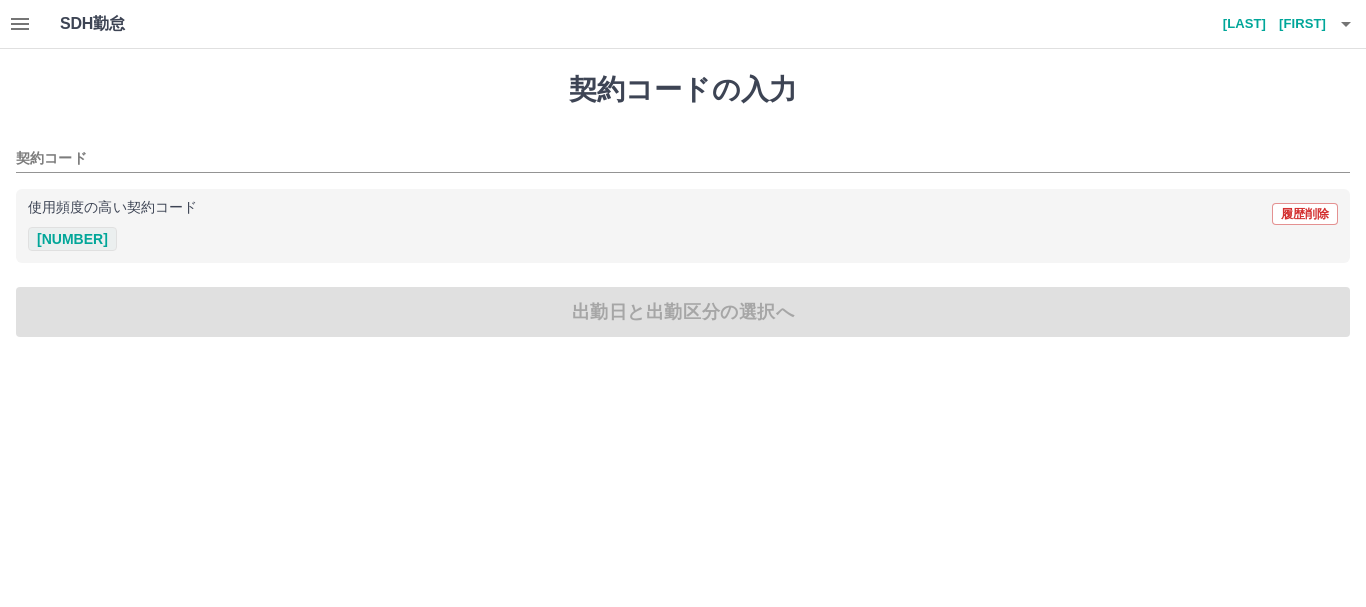 click on "[NUMBER]" at bounding box center (72, 239) 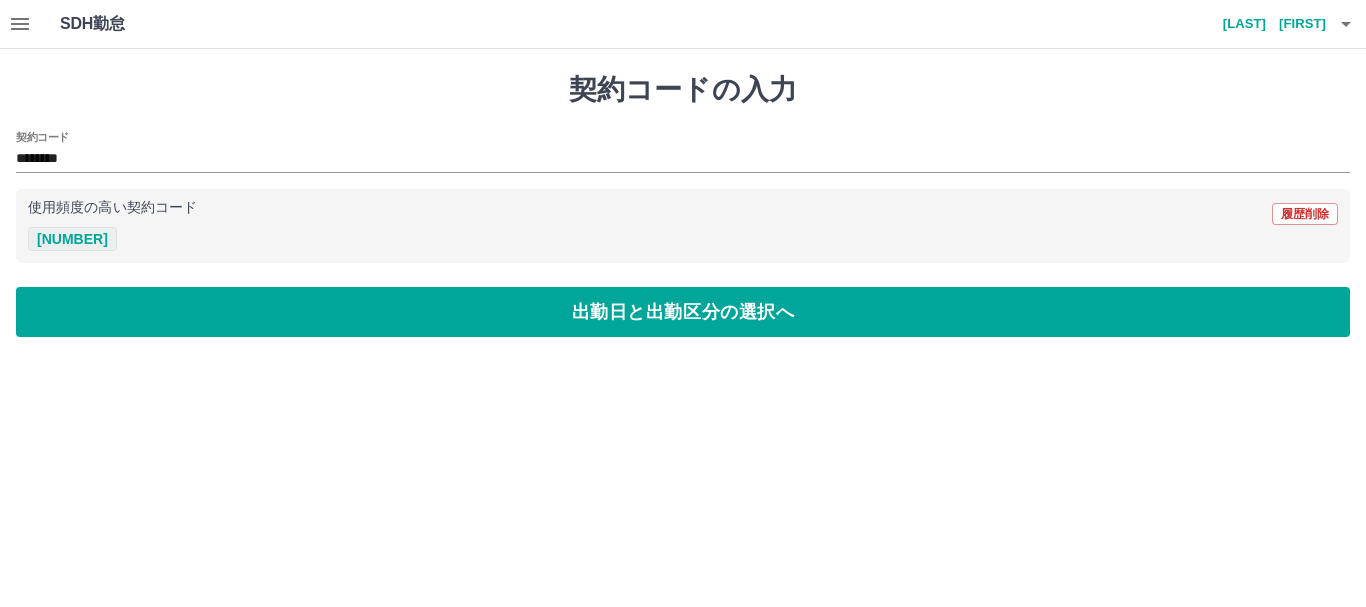 type on "********" 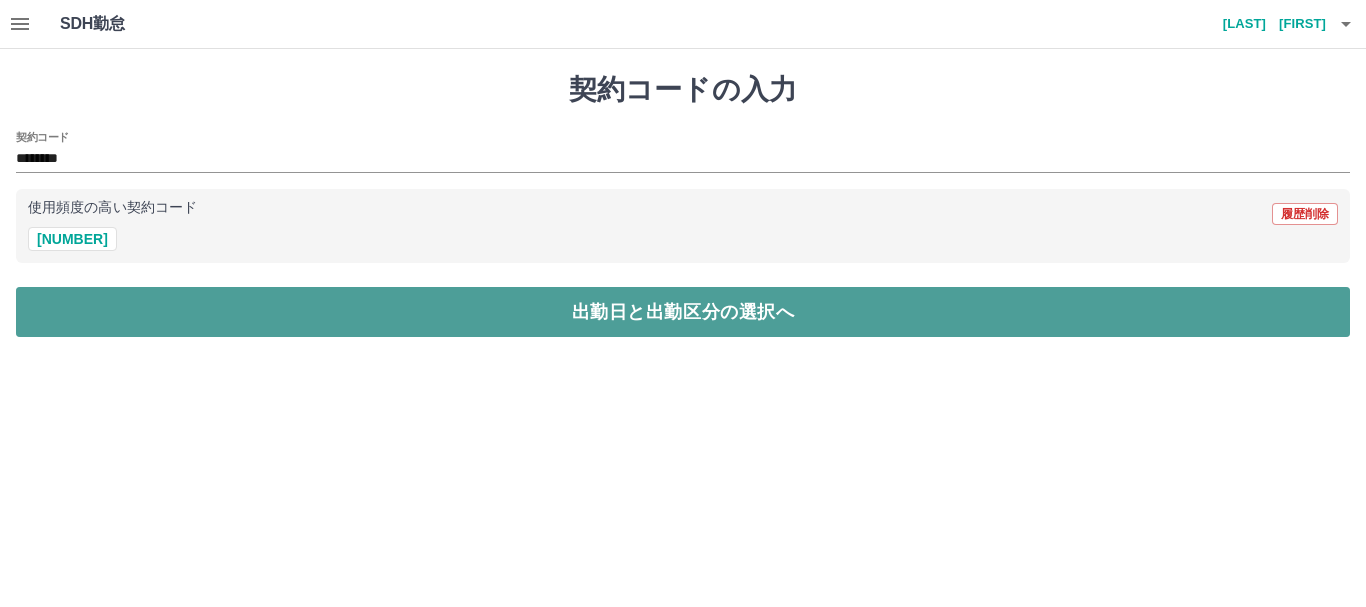 click on "出勤日と出勤区分の選択へ" at bounding box center (683, 312) 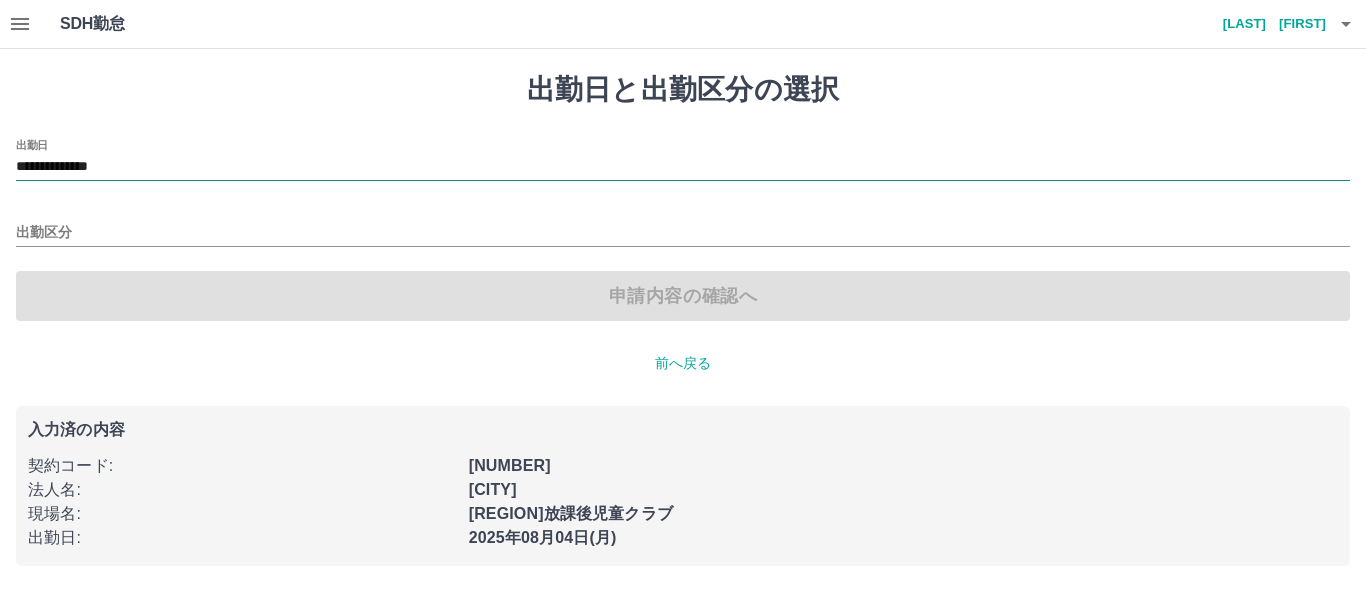 click on "**********" at bounding box center [683, 167] 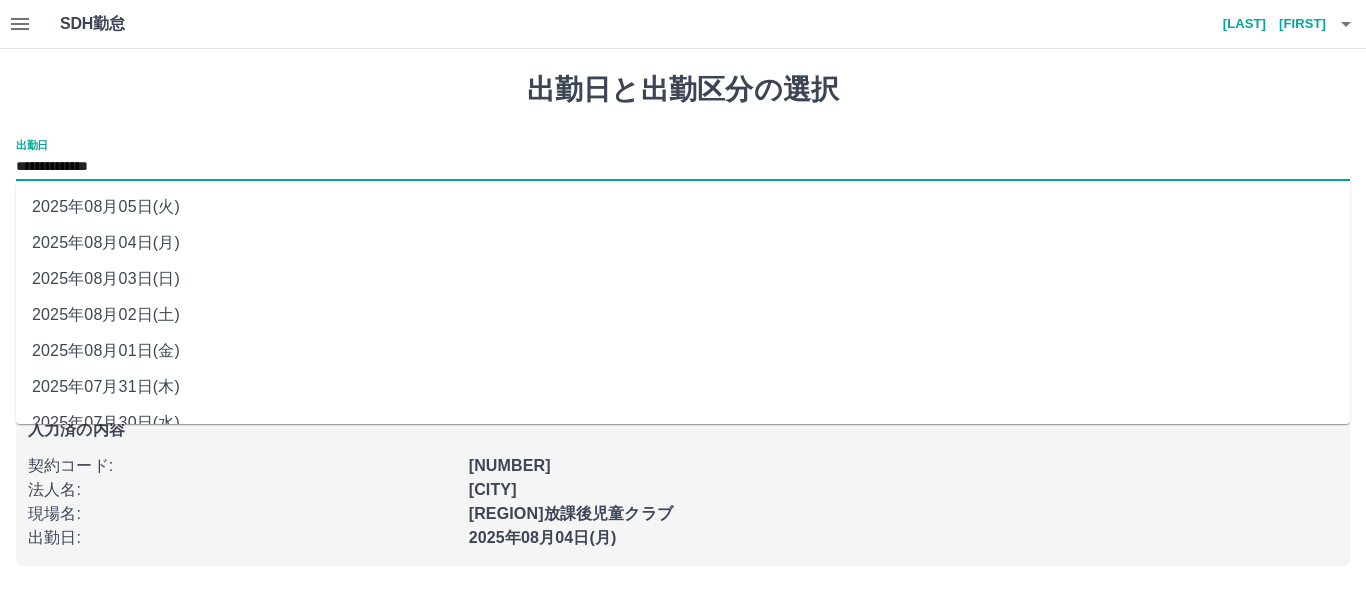 click on "2025年08月02日(土)" at bounding box center [683, 315] 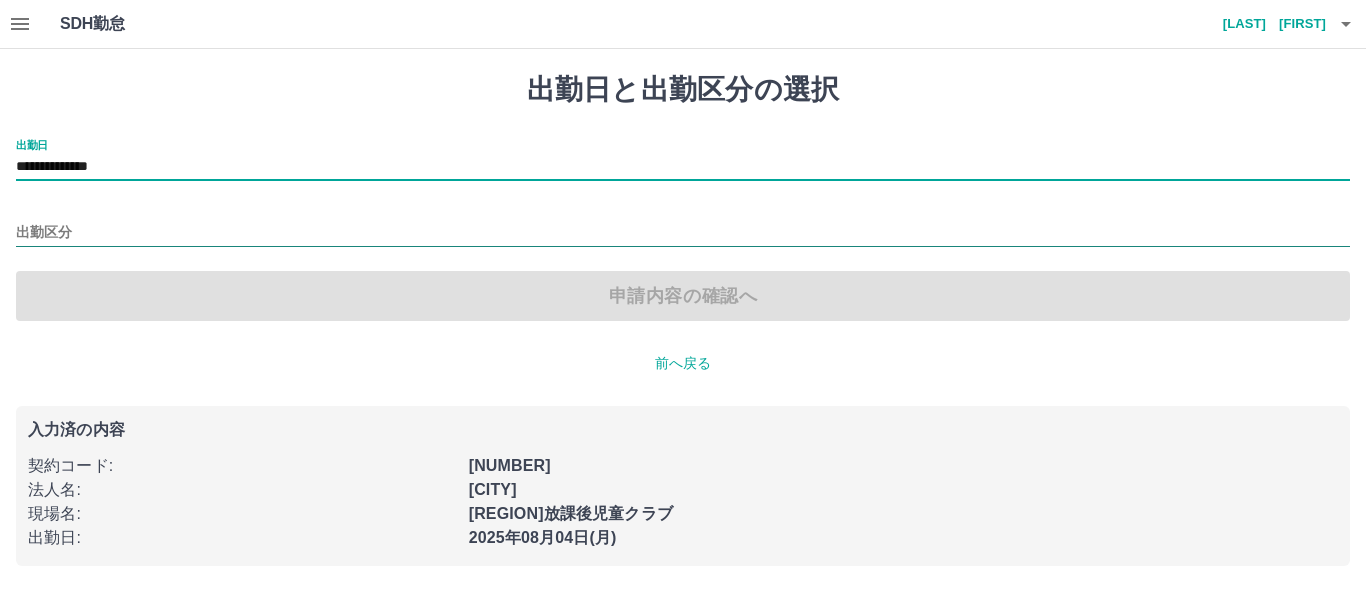click on "出勤区分" at bounding box center (683, 233) 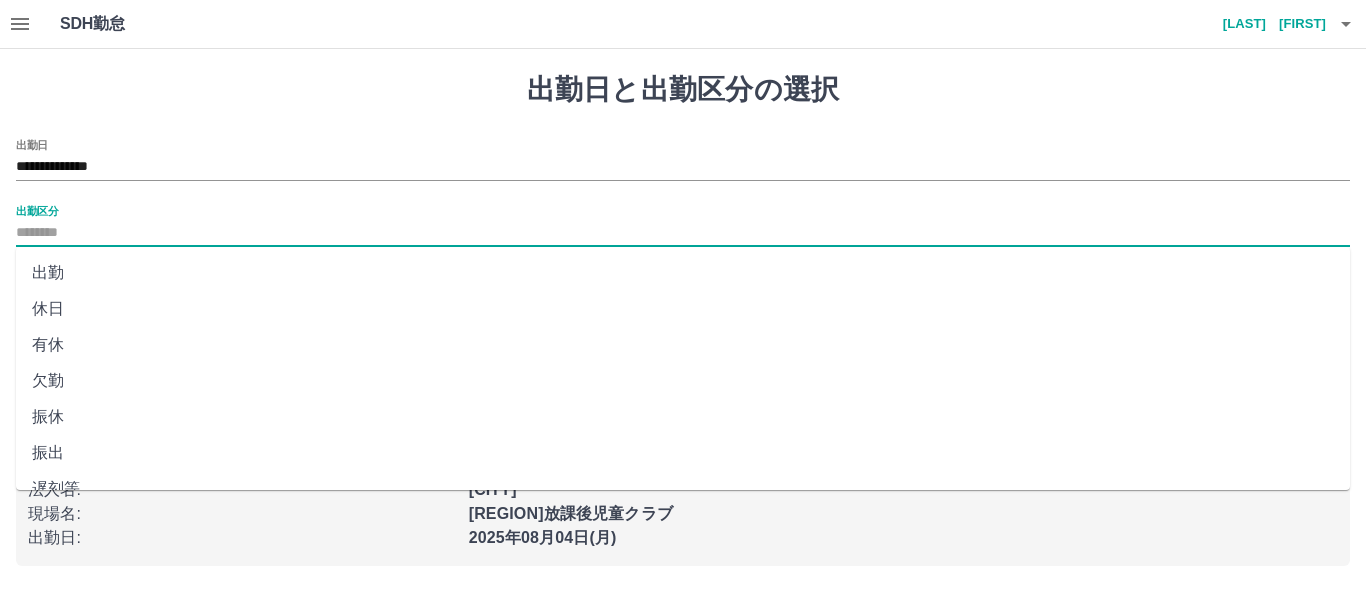 click on "休日" at bounding box center [683, 309] 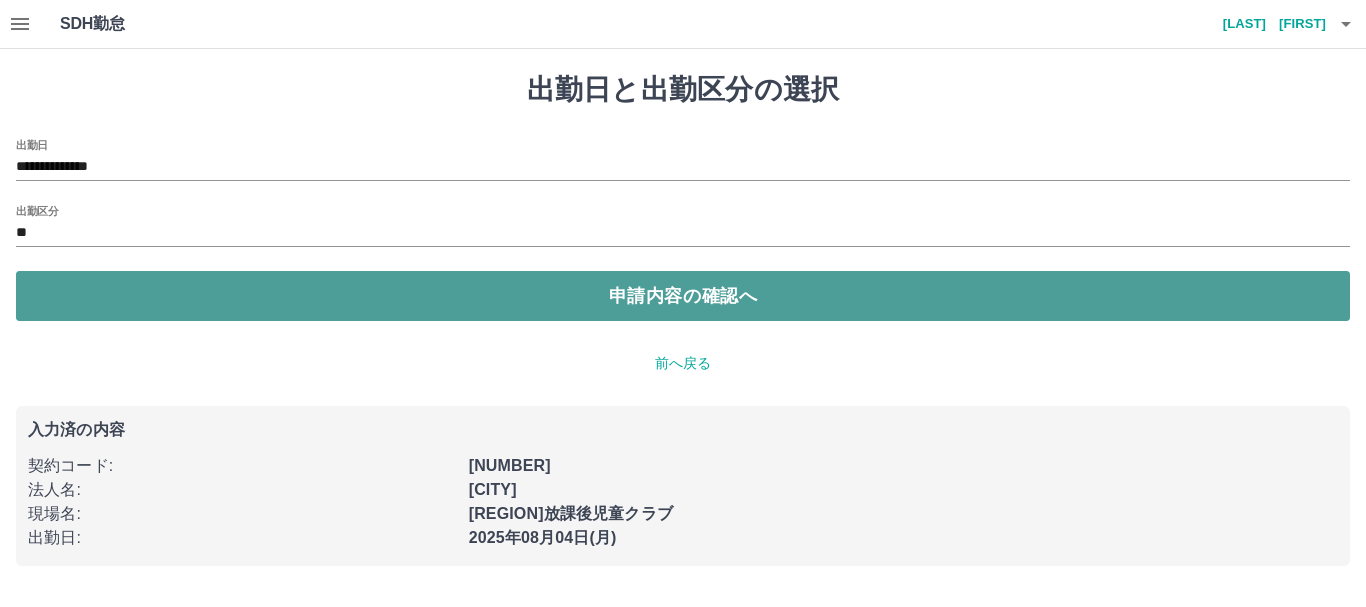 click on "申請内容の確認へ" at bounding box center (683, 296) 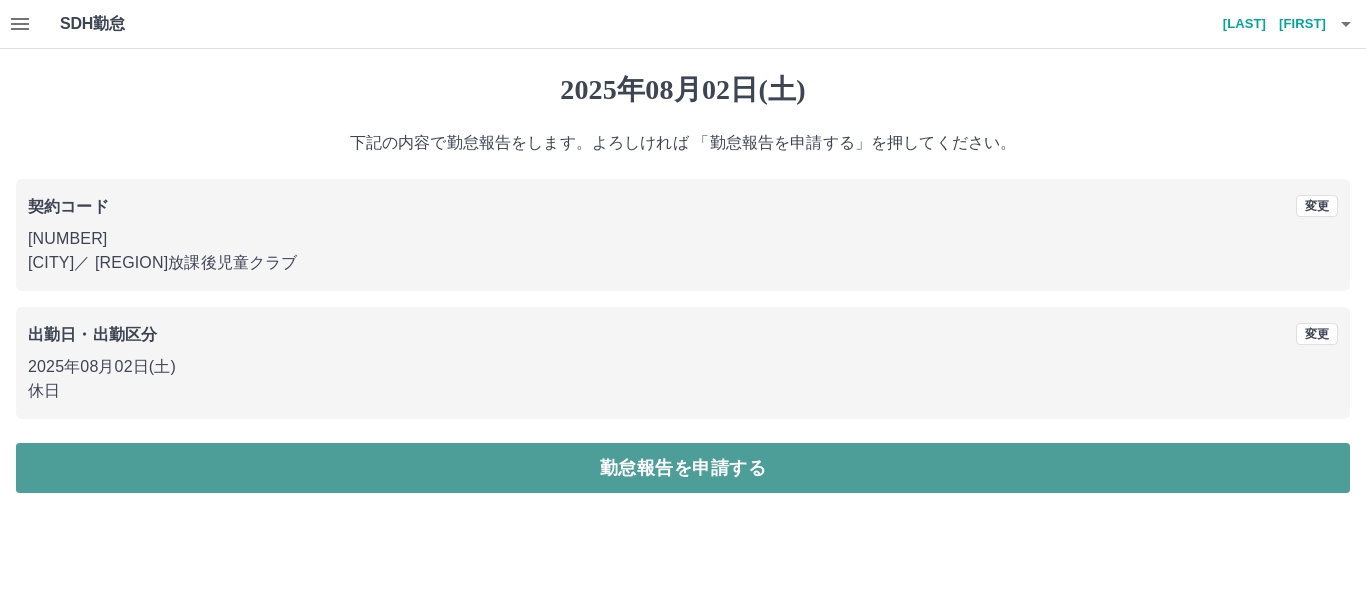 click on "勤怠報告を申請する" at bounding box center [683, 468] 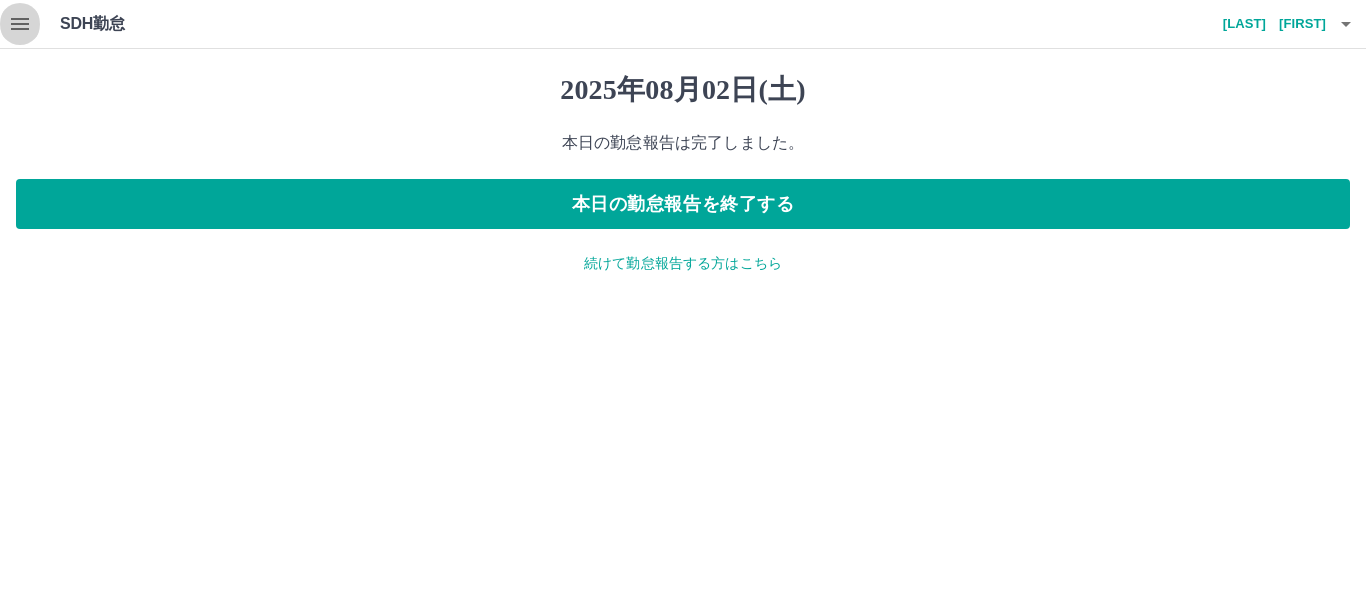 click 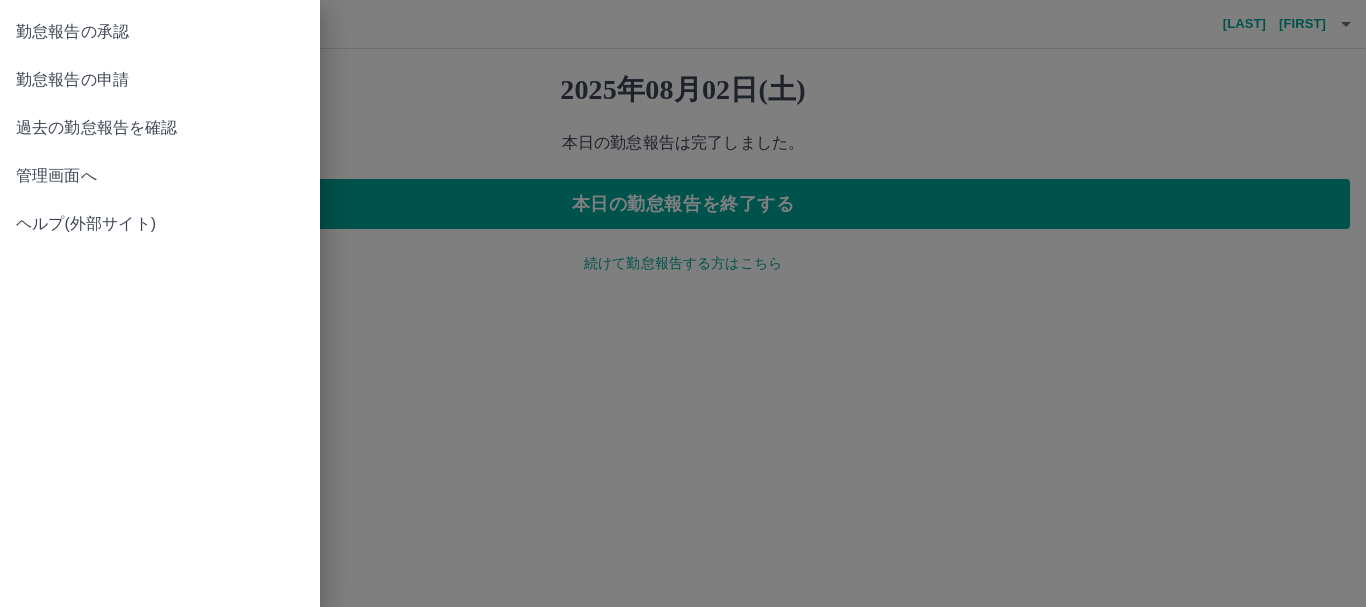 click on "勤怠報告の申請" at bounding box center (160, 80) 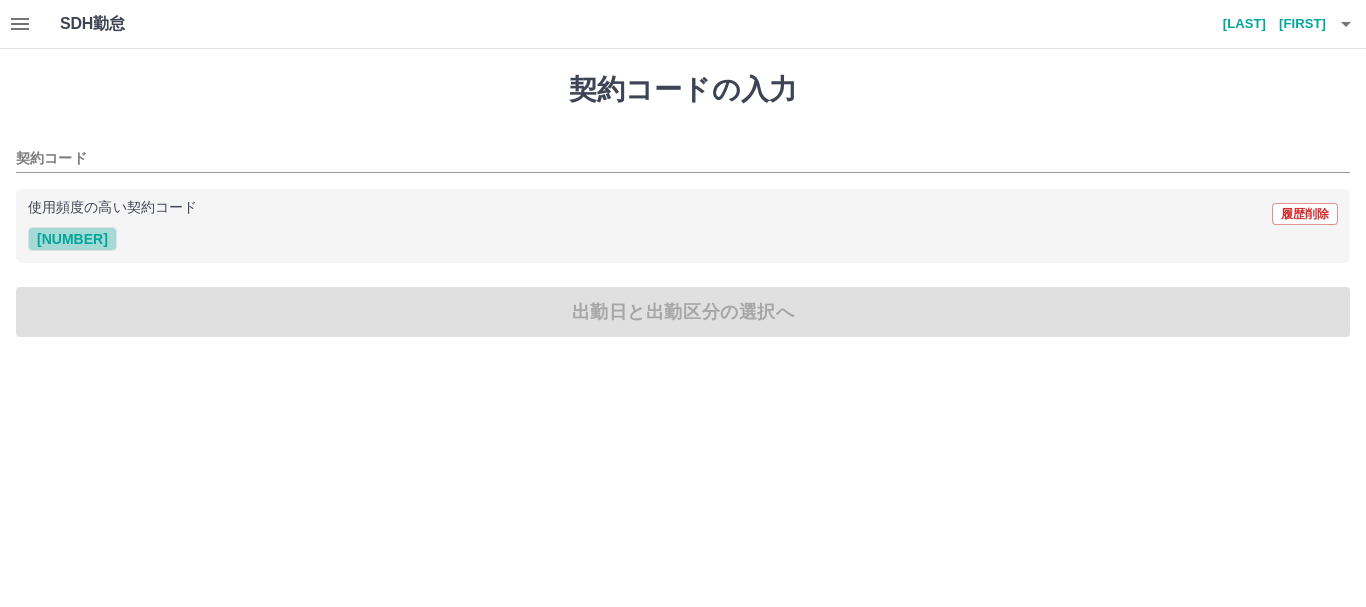 click on "43303007" at bounding box center (72, 239) 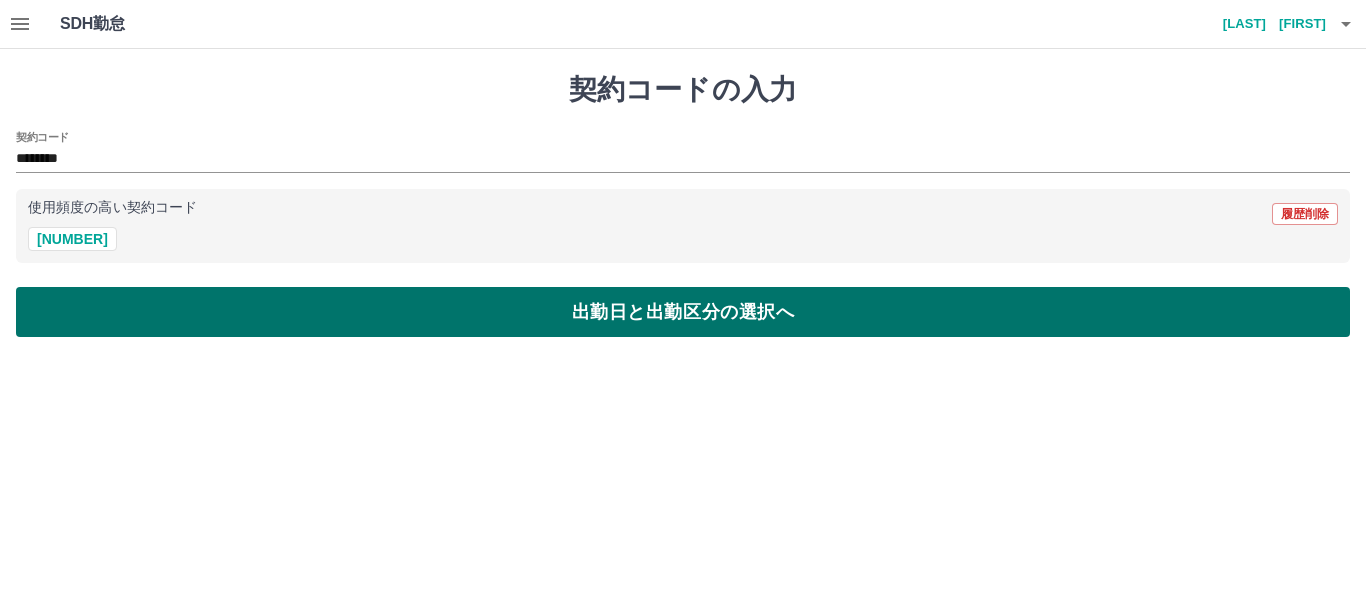 click on "出勤日と出勤区分の選択へ" at bounding box center (683, 312) 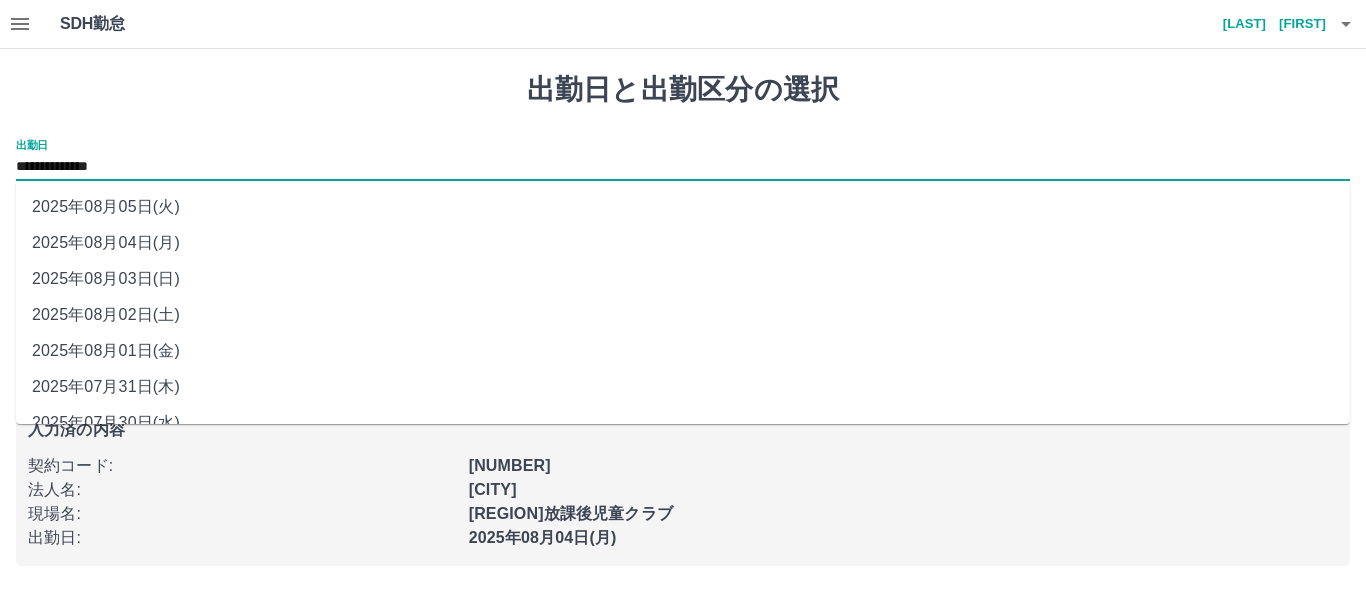 click on "**********" at bounding box center (683, 167) 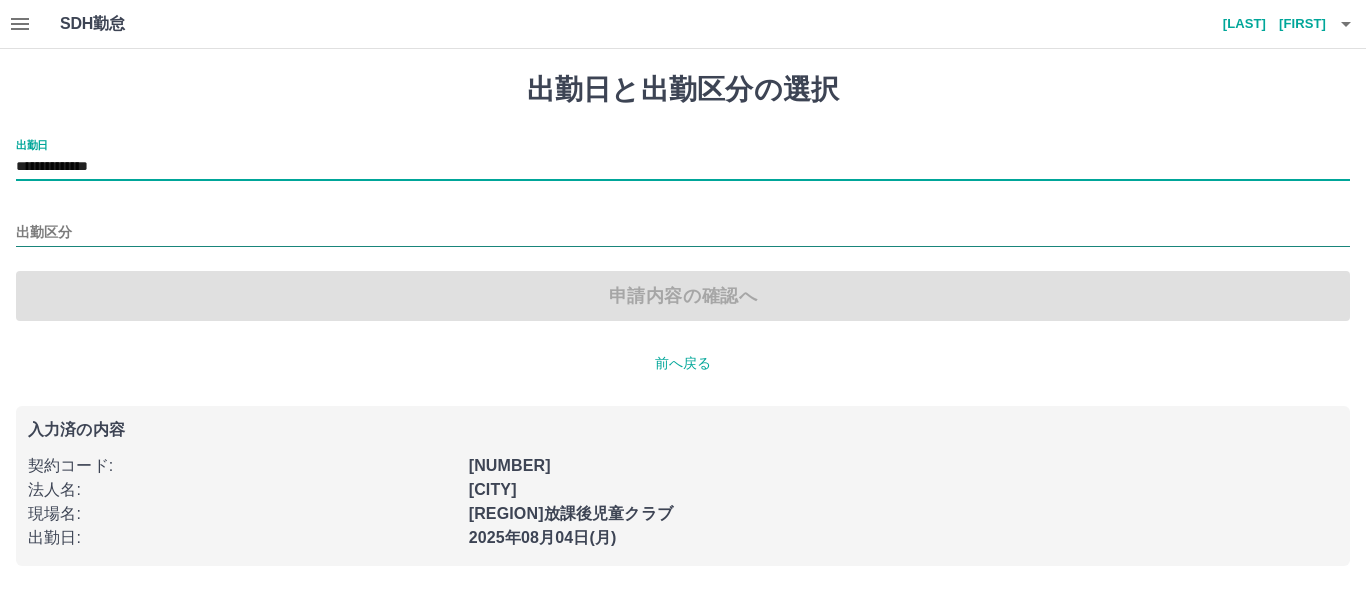 click on "出勤区分" at bounding box center (683, 226) 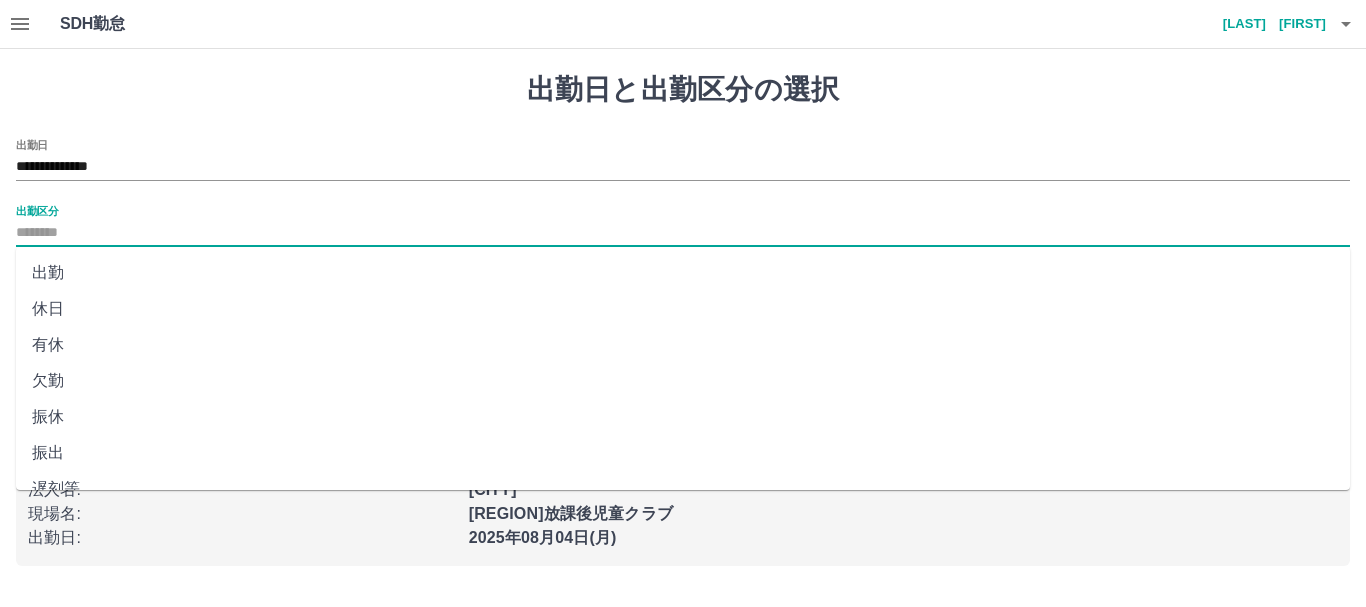 click on "出勤区分" at bounding box center [683, 233] 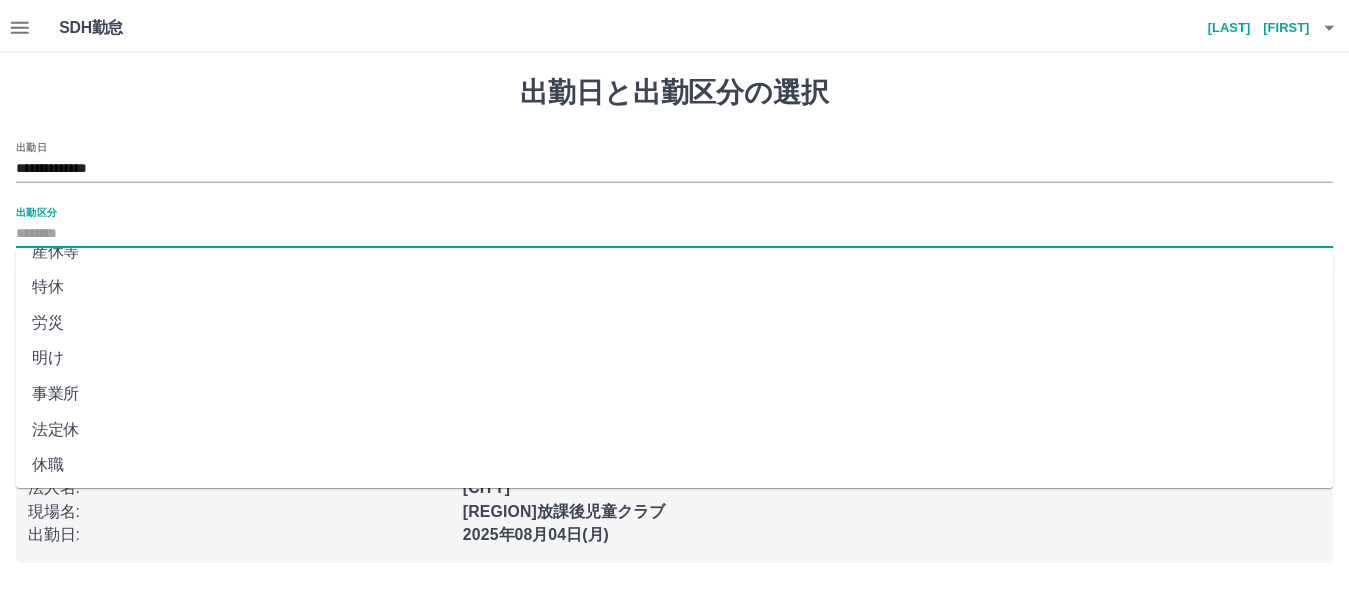scroll, scrollTop: 421, scrollLeft: 0, axis: vertical 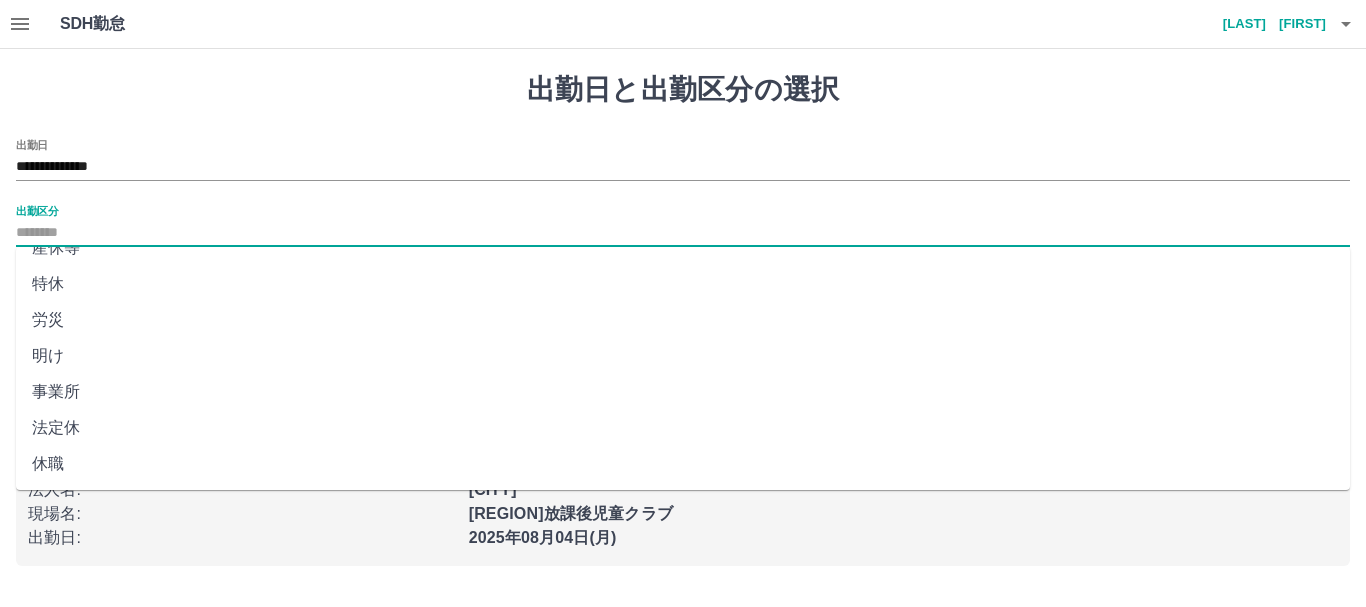click on "法定休" at bounding box center [683, 428] 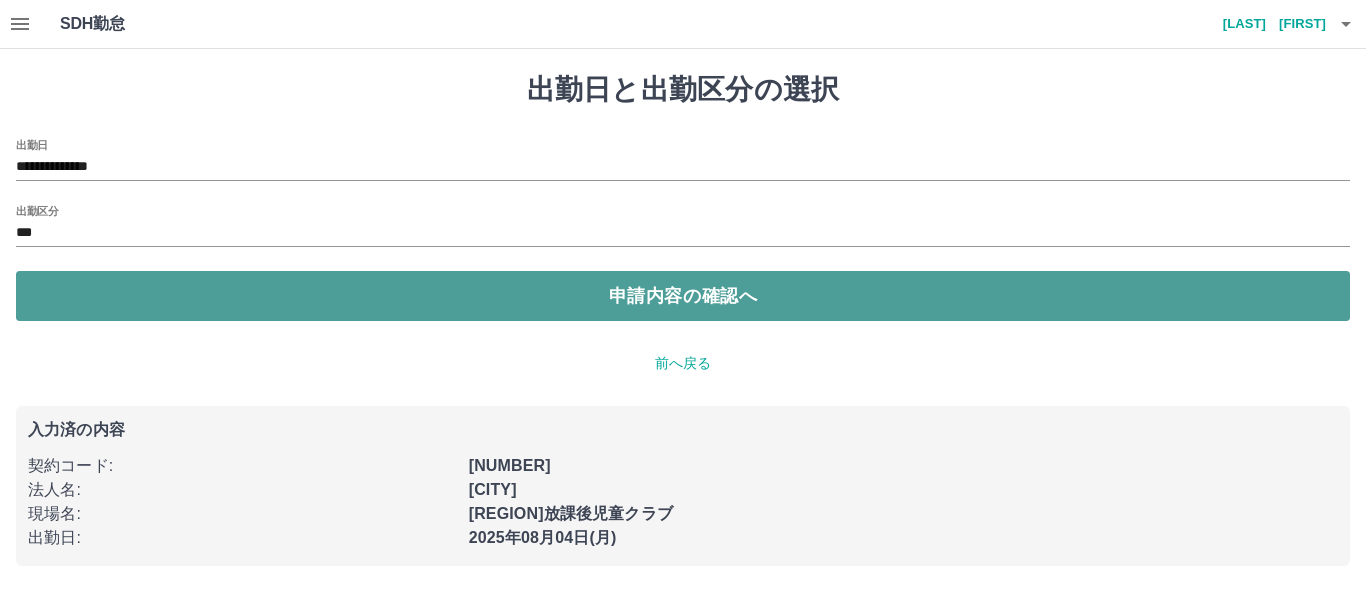 click on "申請内容の確認へ" at bounding box center (683, 296) 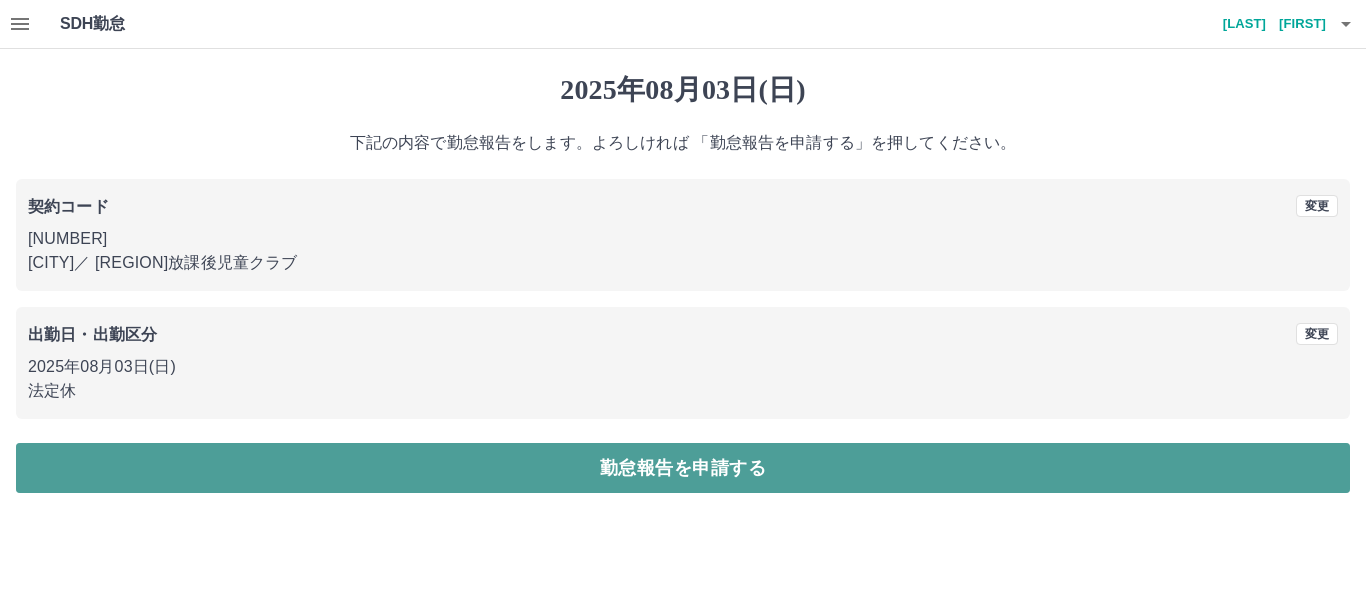 click on "勤怠報告を申請する" at bounding box center (683, 468) 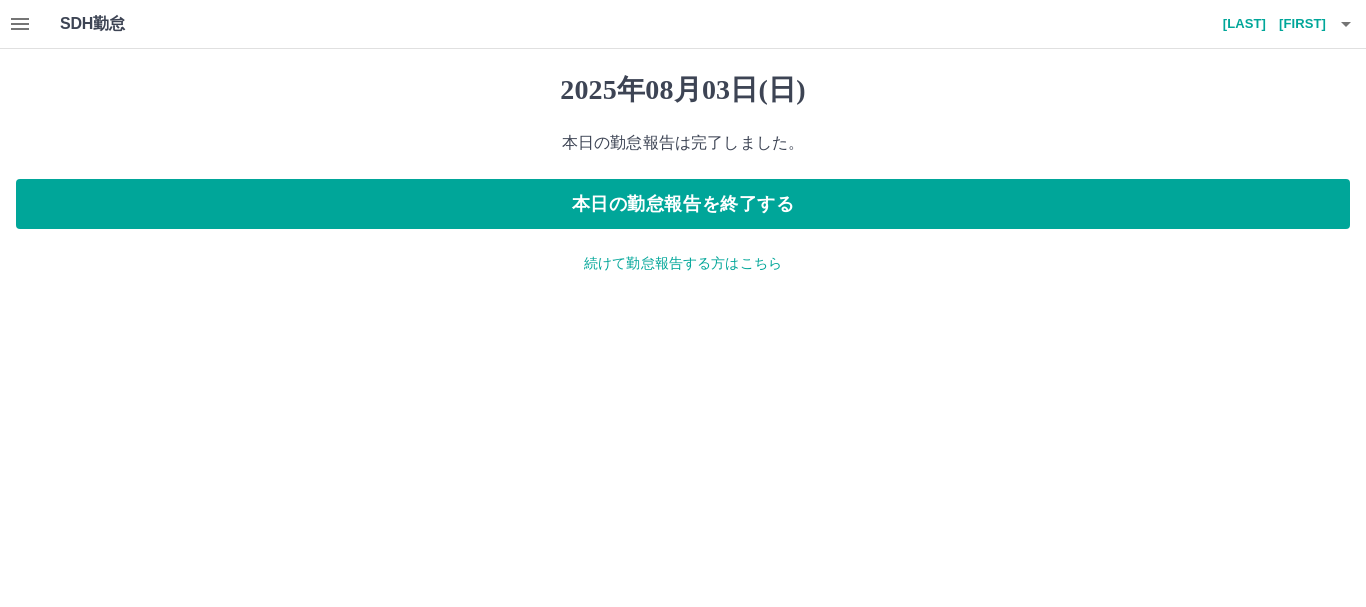 click 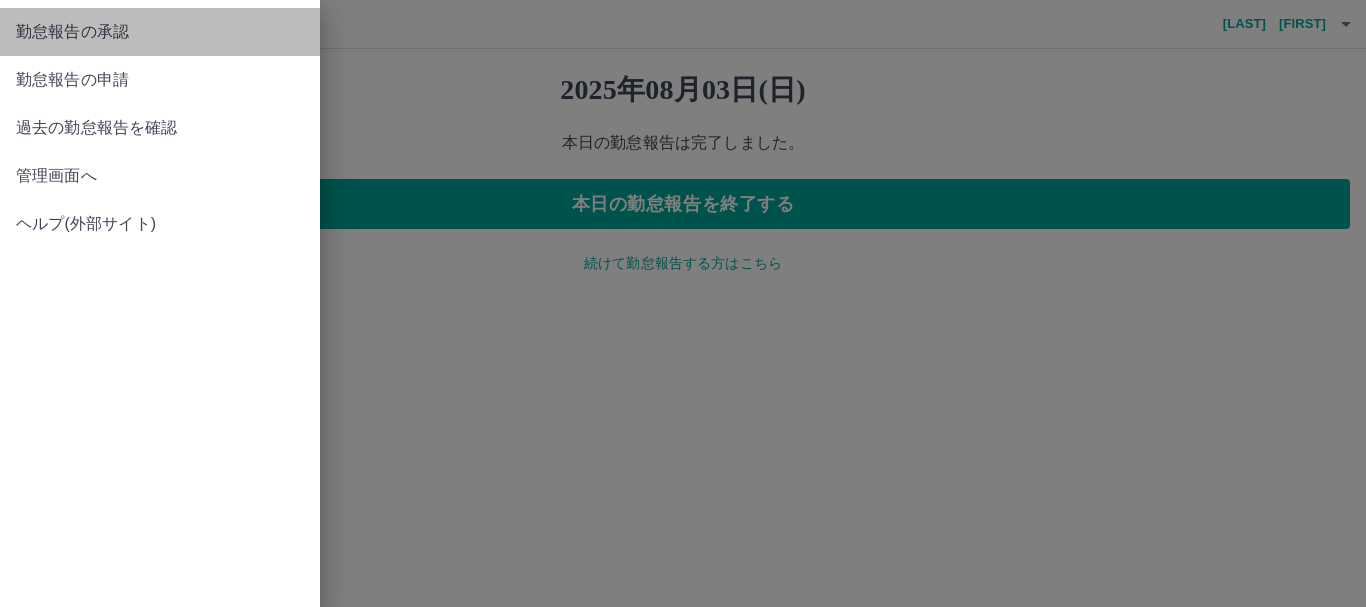 click on "勤怠報告の承認" at bounding box center (160, 32) 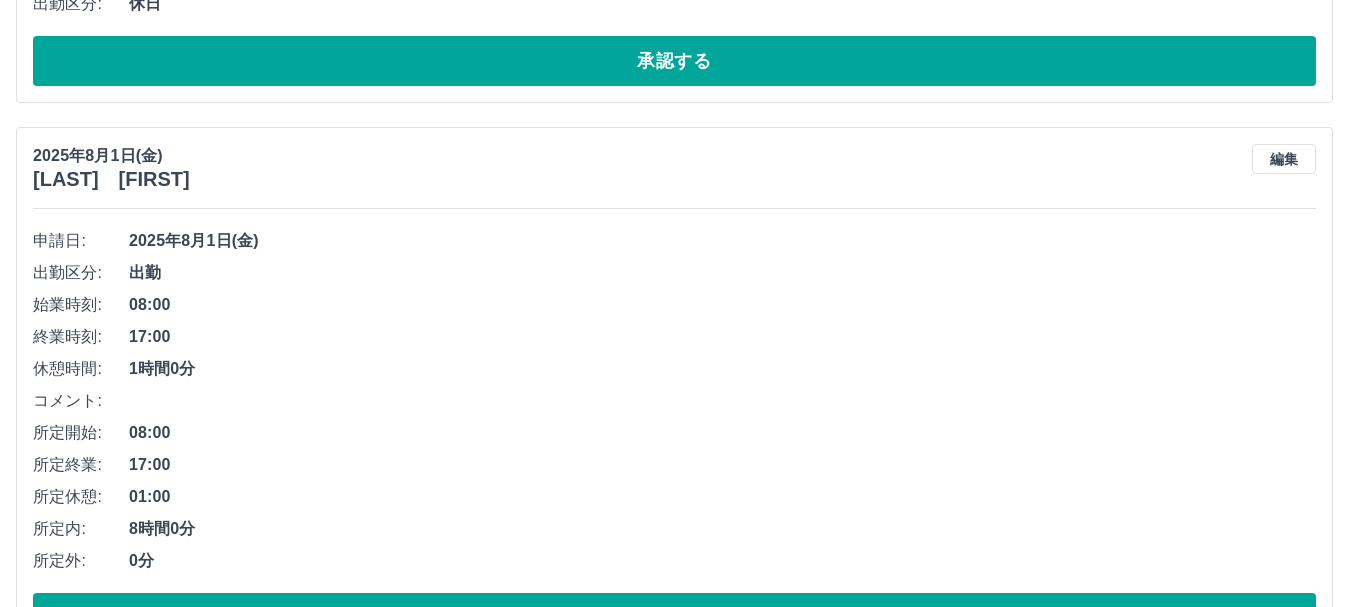 scroll, scrollTop: 724, scrollLeft: 0, axis: vertical 